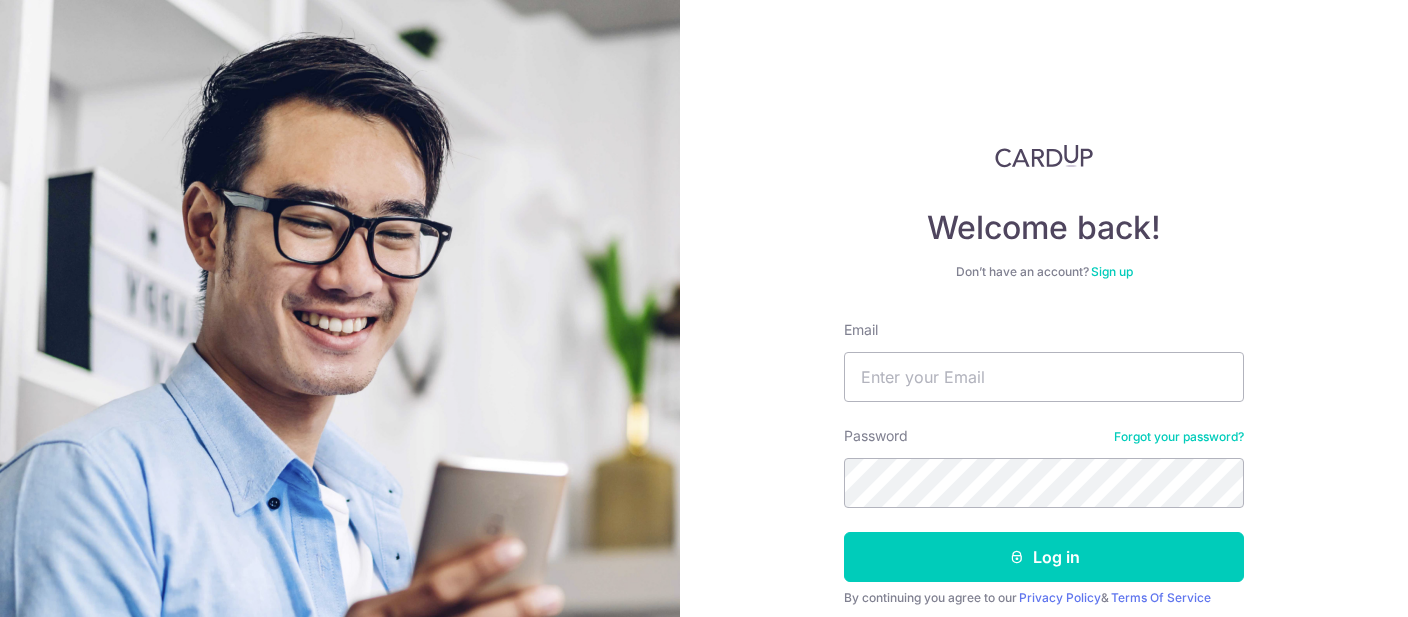 scroll, scrollTop: 0, scrollLeft: 0, axis: both 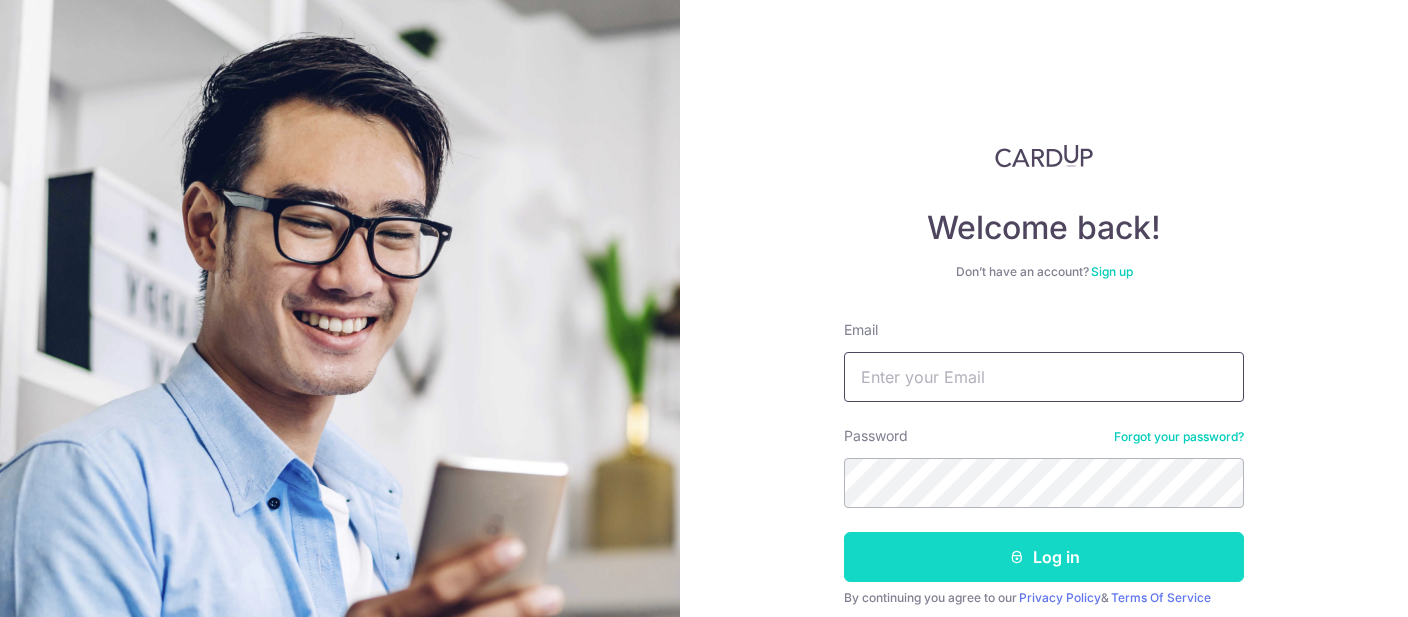type on "peggysantosa@yahoo.com" 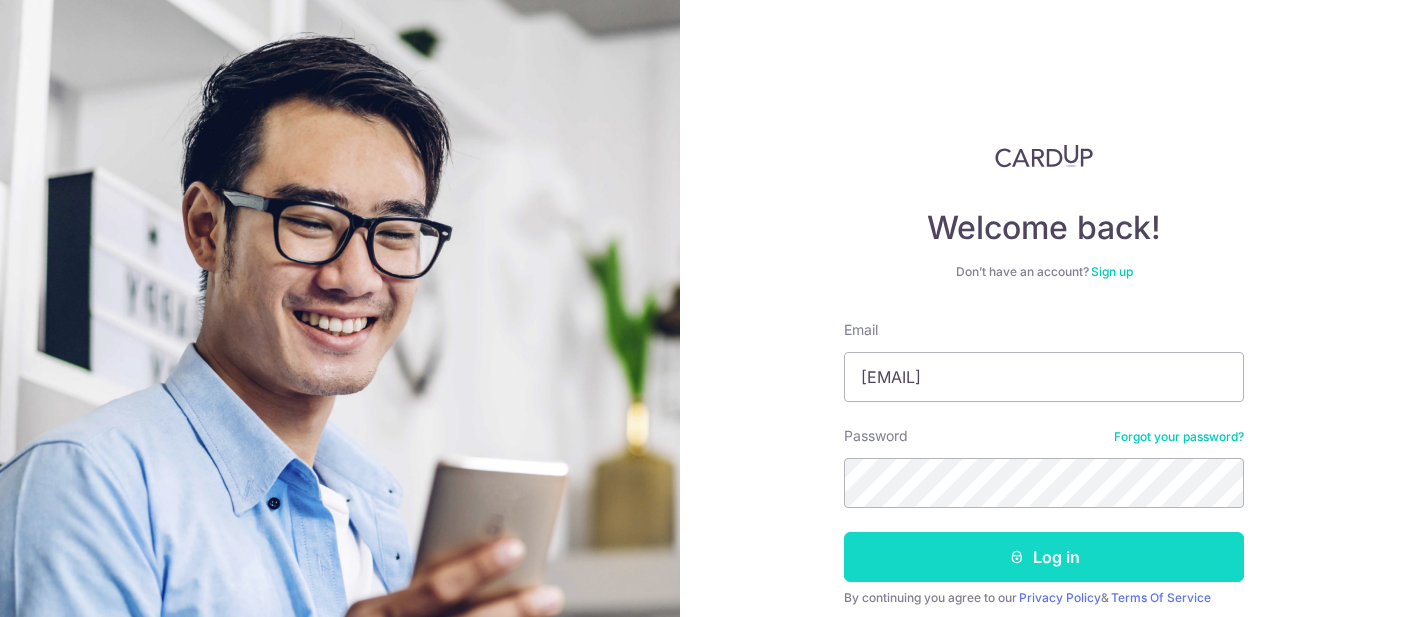 click on "Log in" at bounding box center (1044, 557) 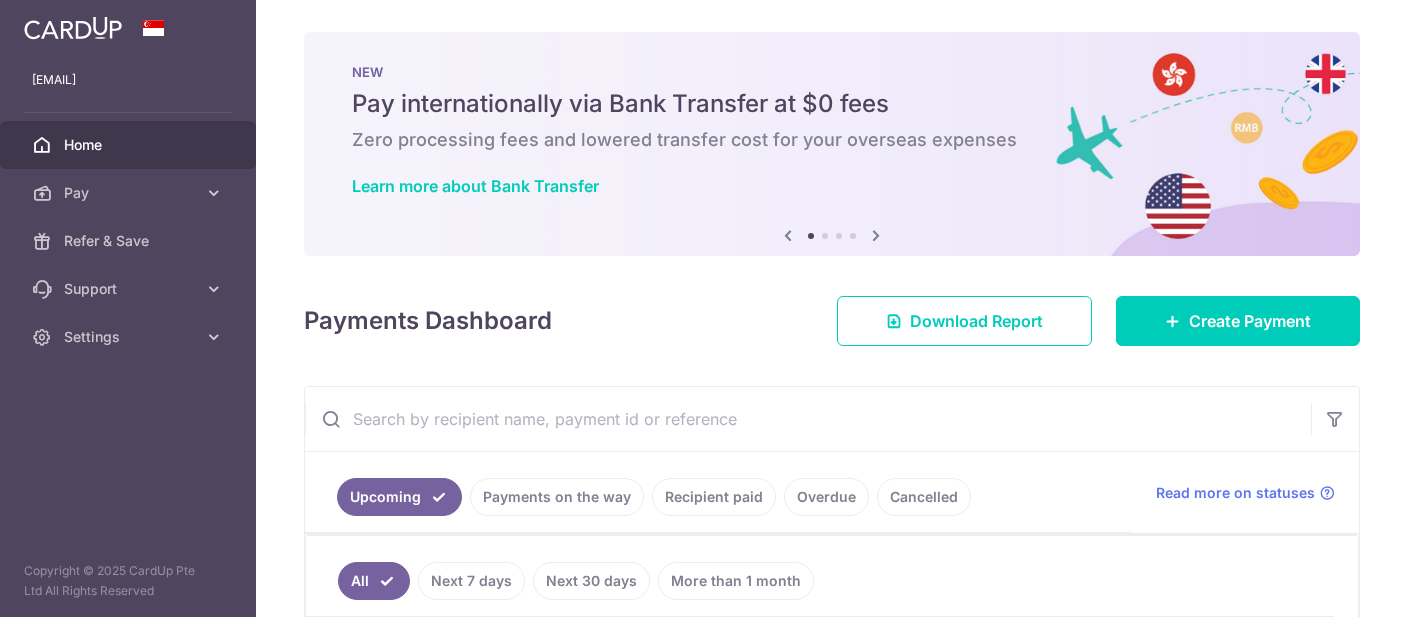 scroll, scrollTop: 0, scrollLeft: 0, axis: both 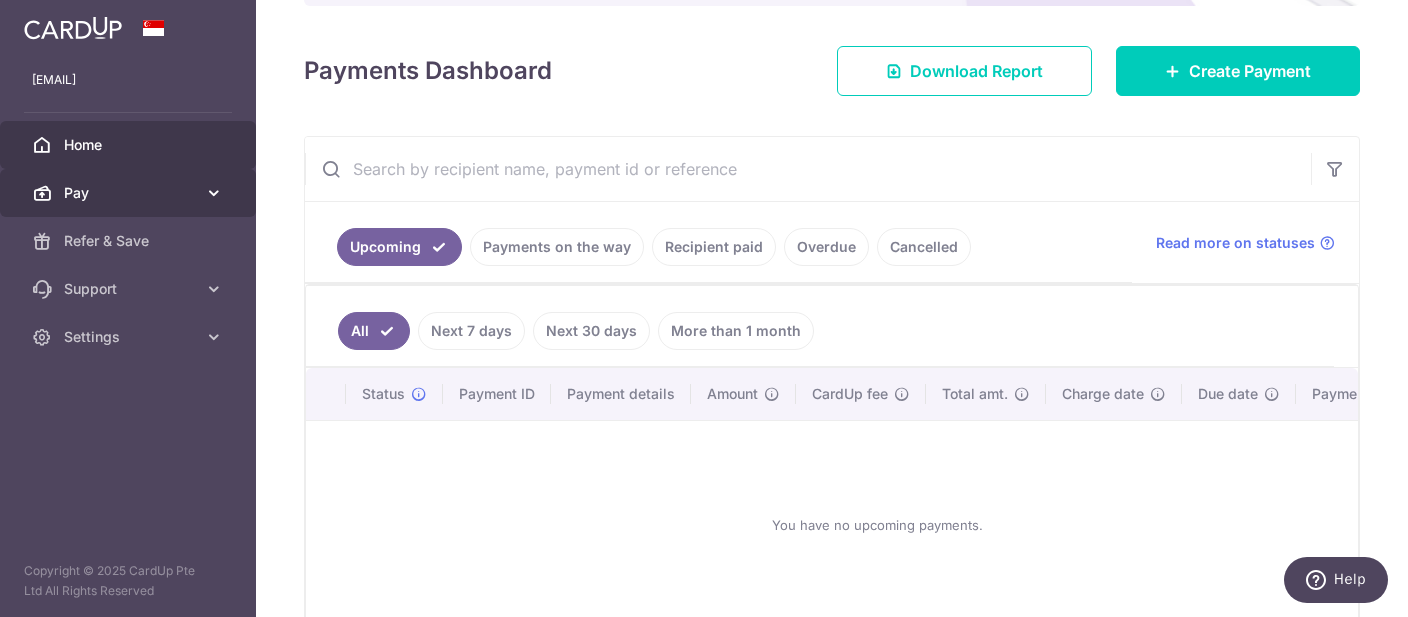click at bounding box center [214, 193] 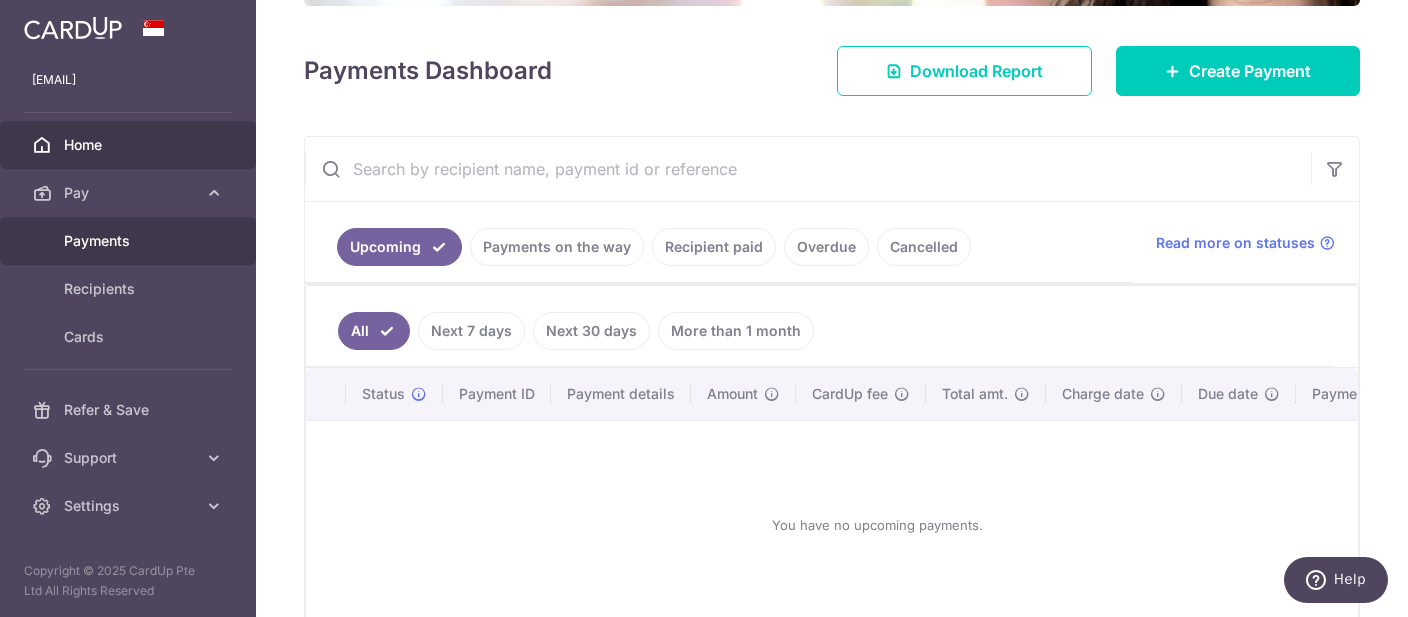 click on "Payments" at bounding box center (130, 241) 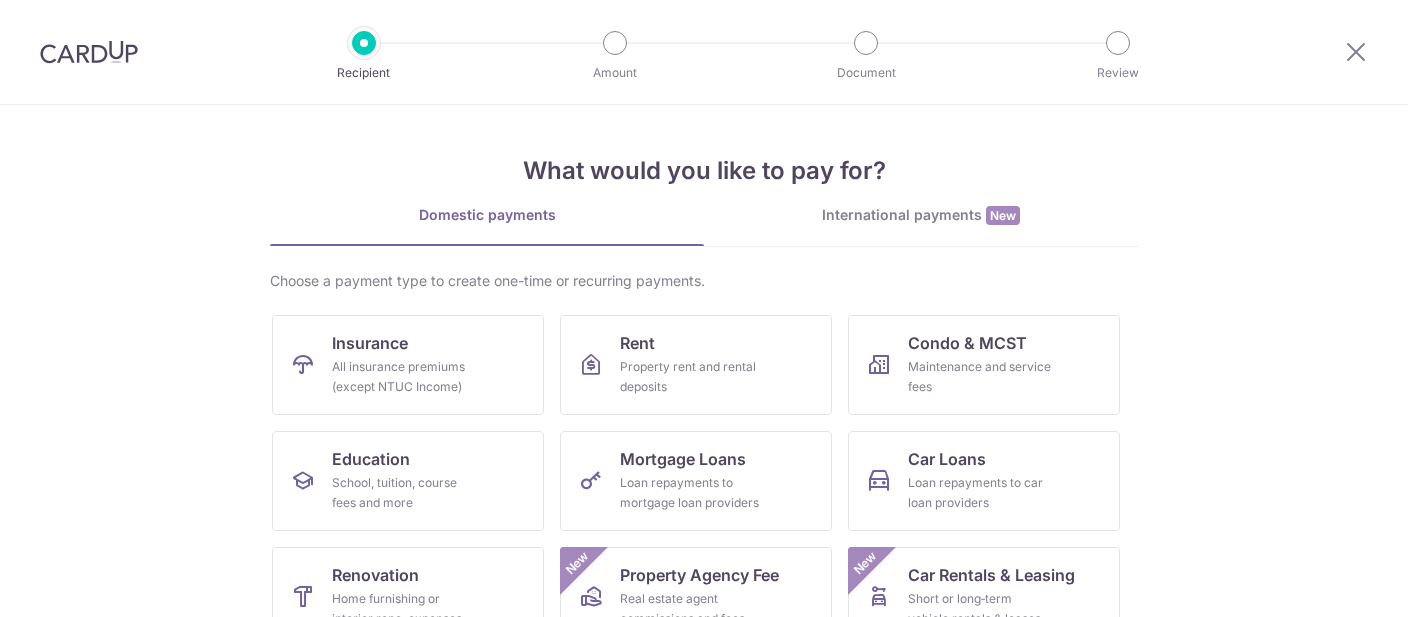 scroll, scrollTop: 0, scrollLeft: 0, axis: both 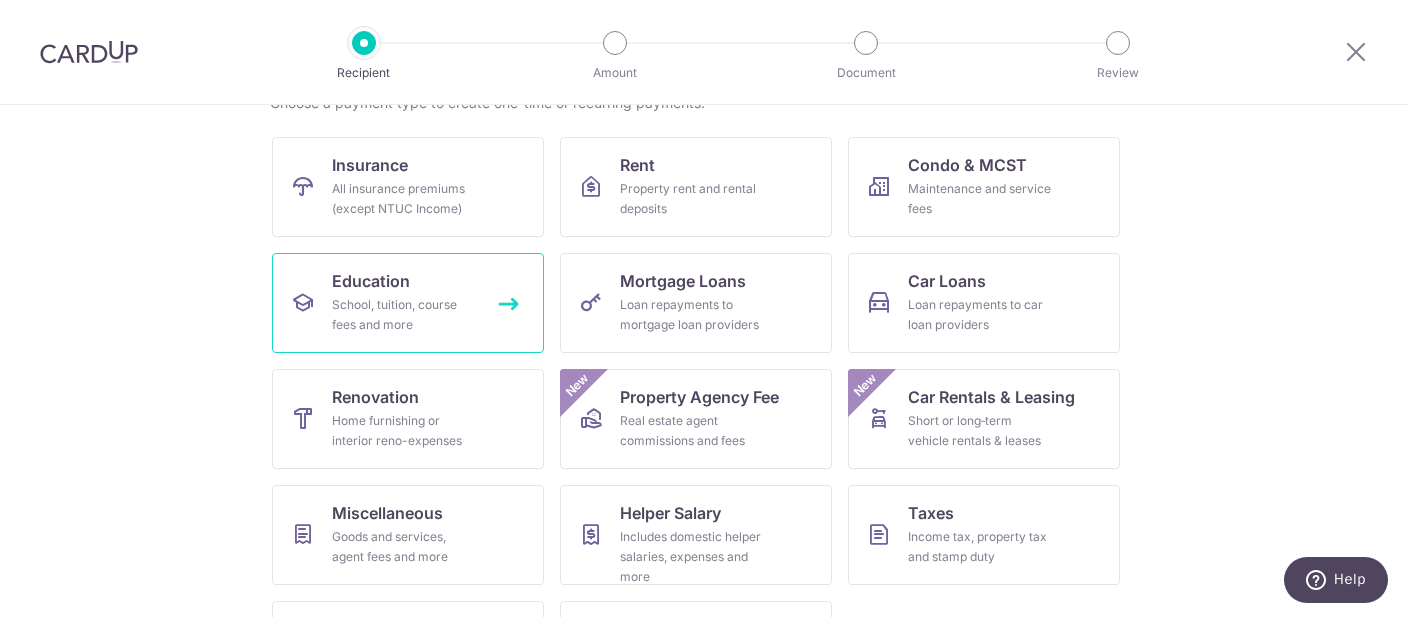 click on "School, tuition, course fees and more" at bounding box center (404, 315) 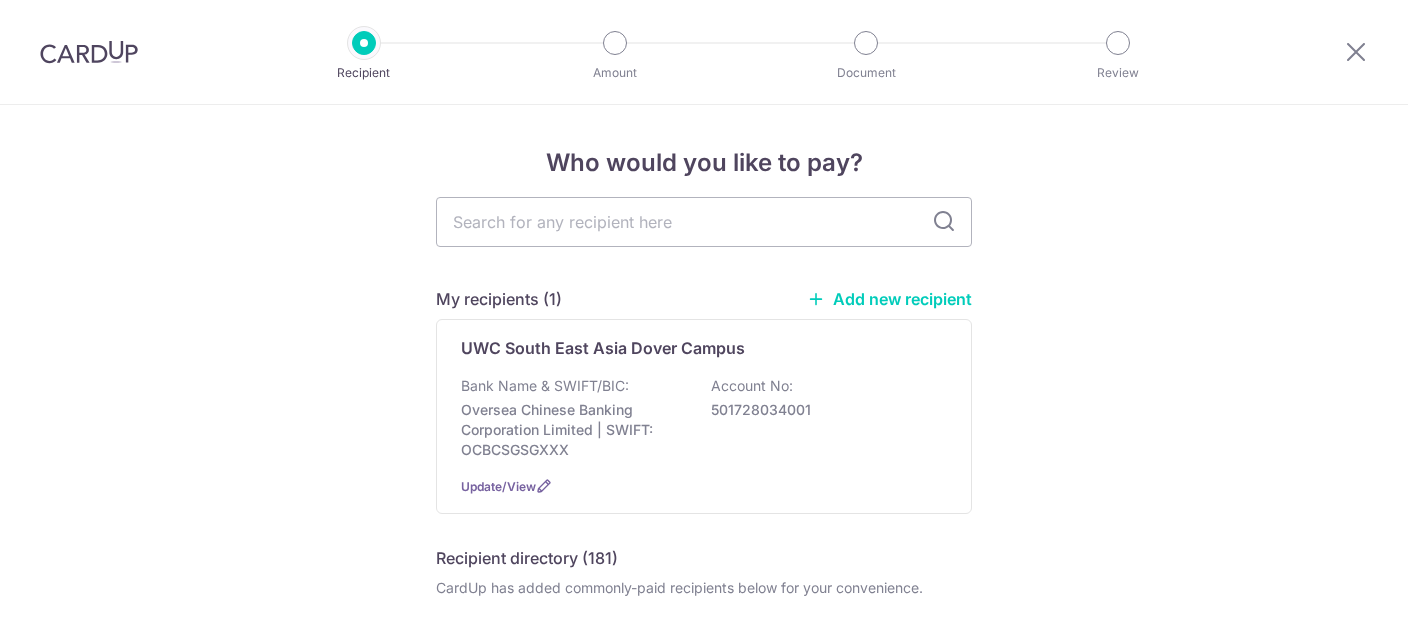 scroll, scrollTop: 0, scrollLeft: 0, axis: both 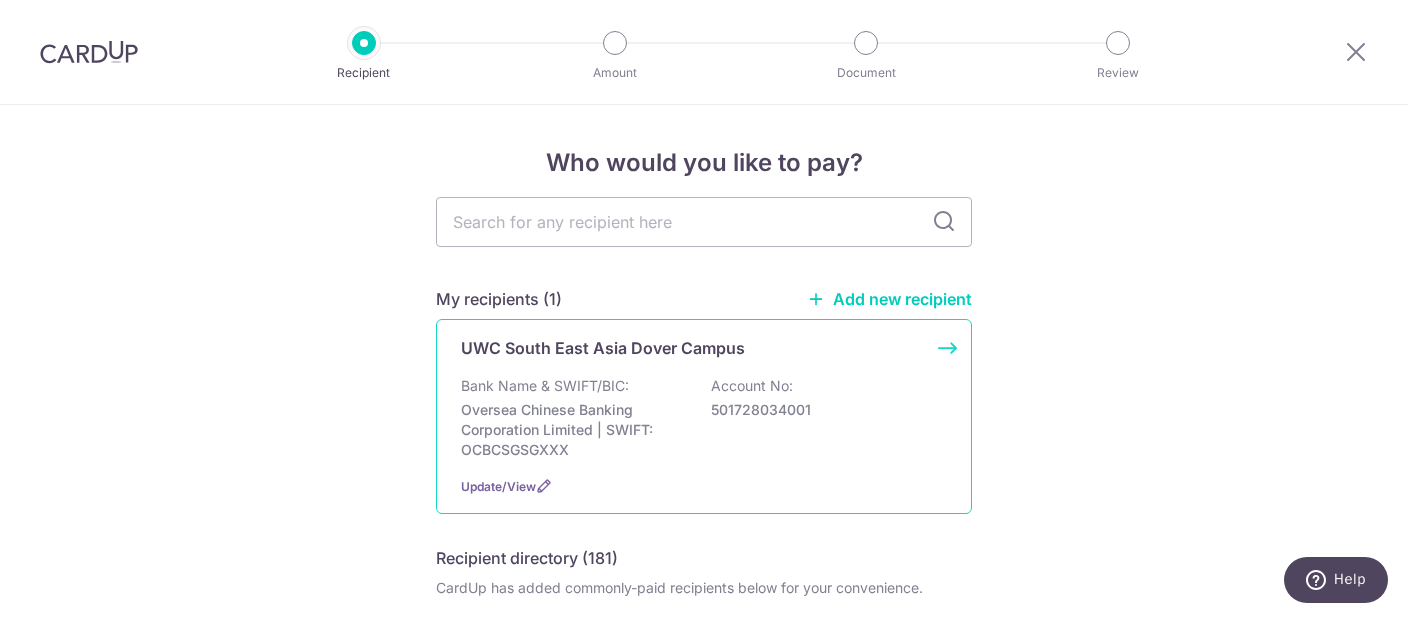 click on "Oversea Chinese Banking Corporation Limited | SWIFT: OCBCSGSGXXX" at bounding box center (573, 430) 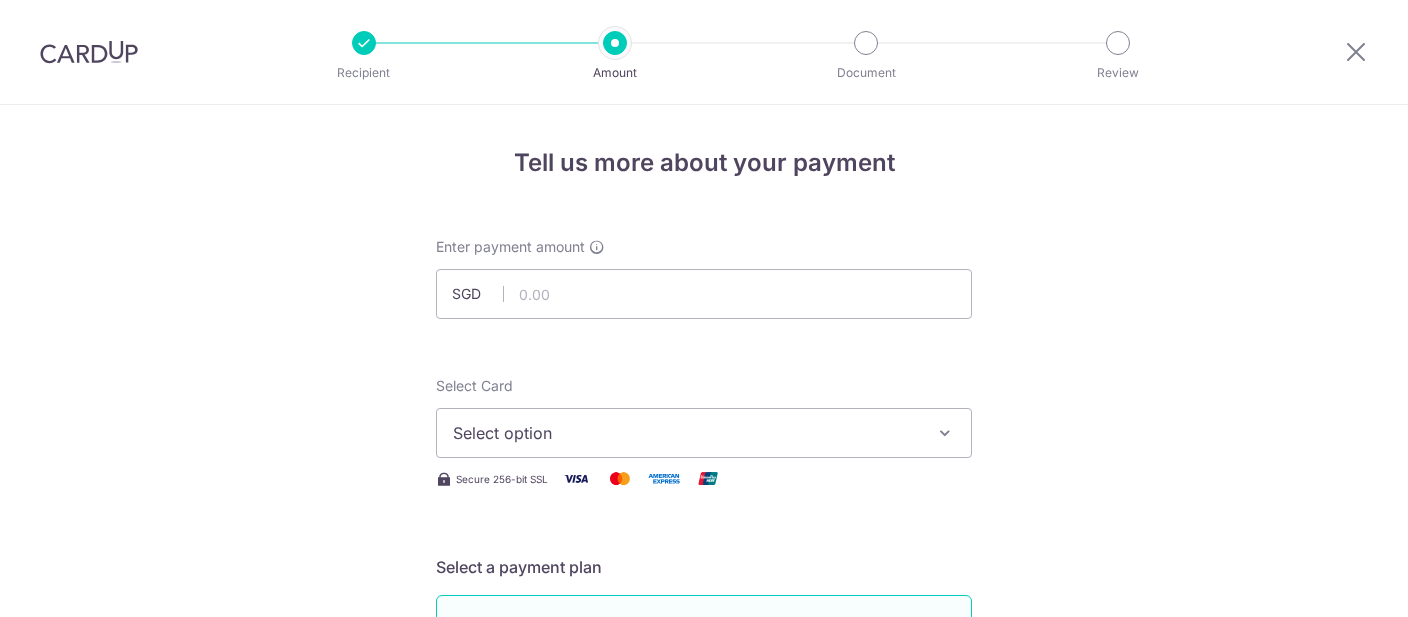 scroll, scrollTop: 0, scrollLeft: 0, axis: both 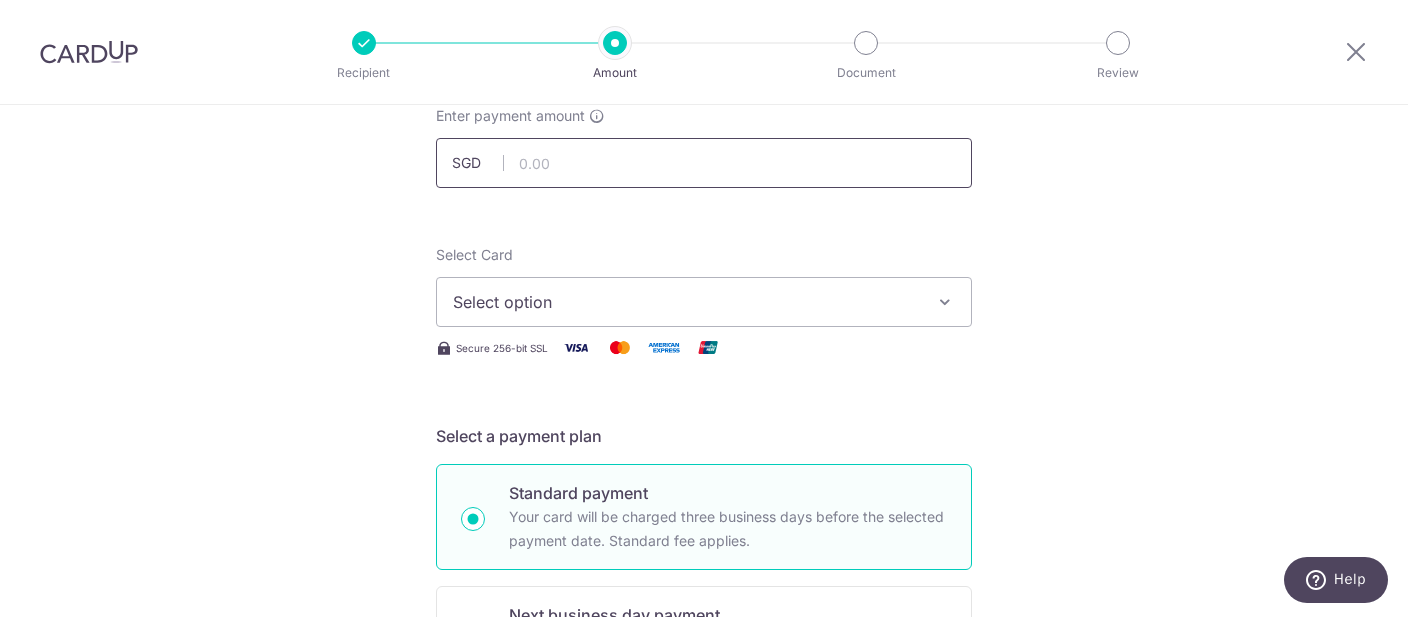 click at bounding box center (704, 163) 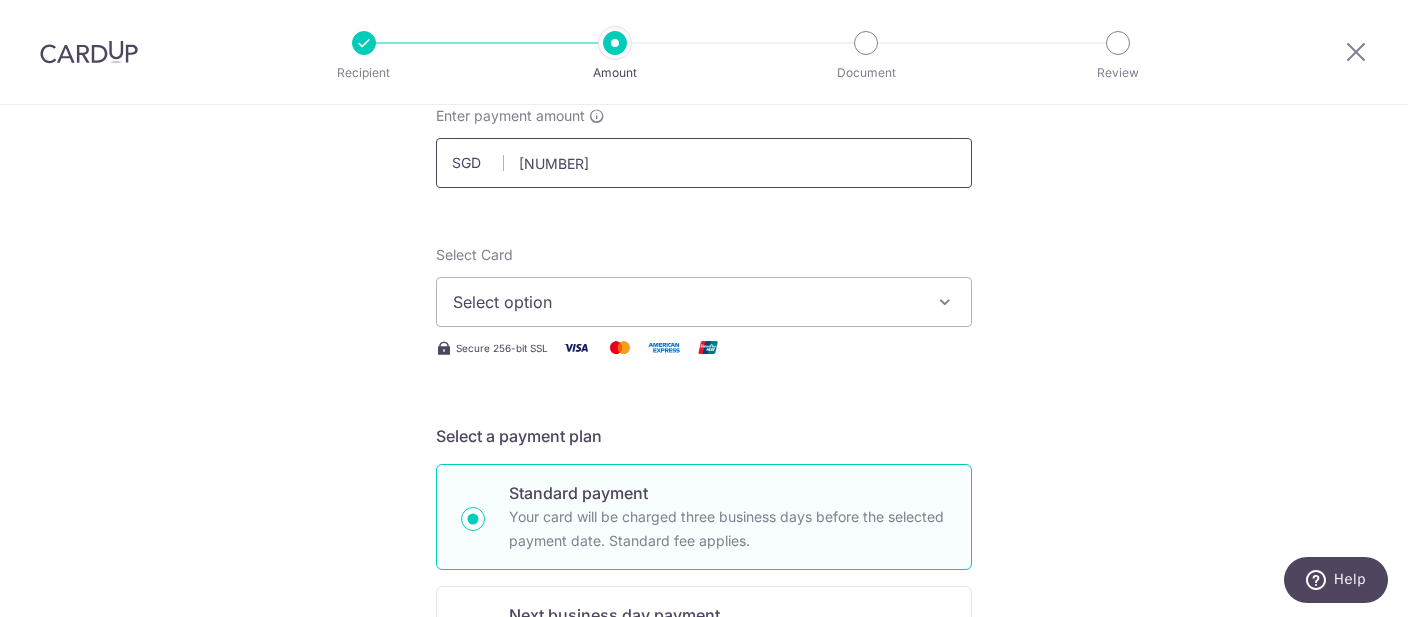 click on "14160" at bounding box center [704, 163] 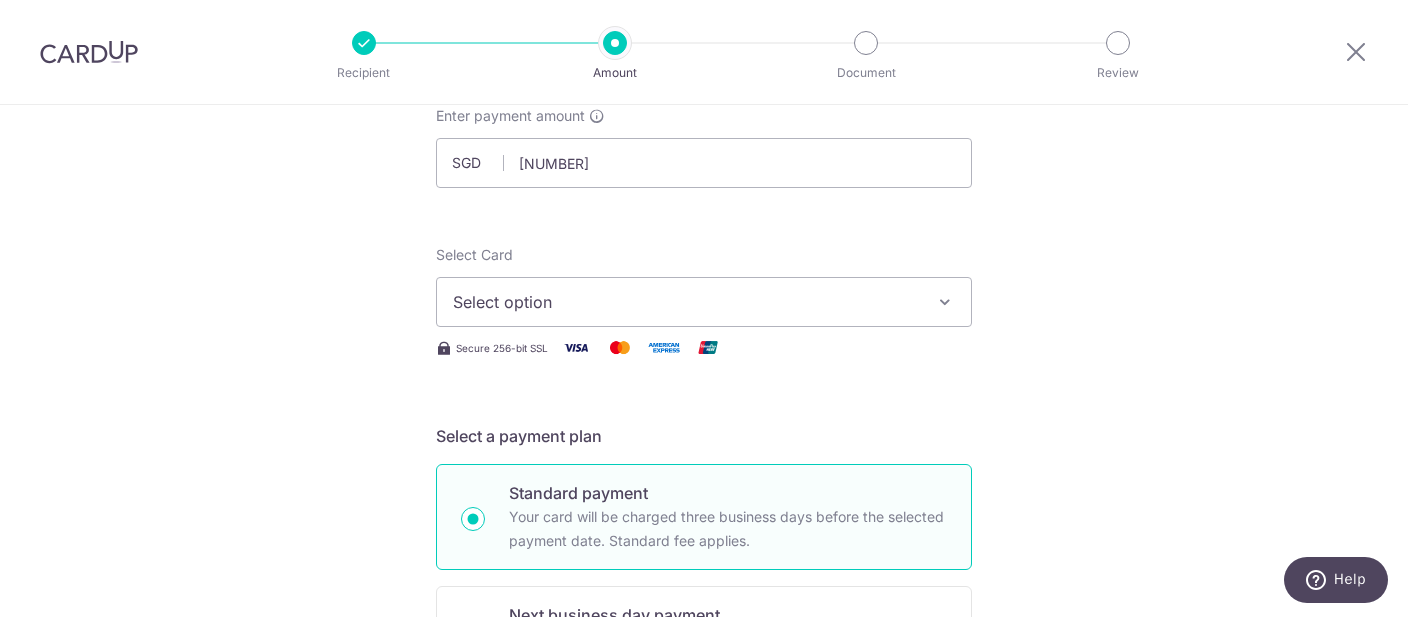 type on "14,160.00" 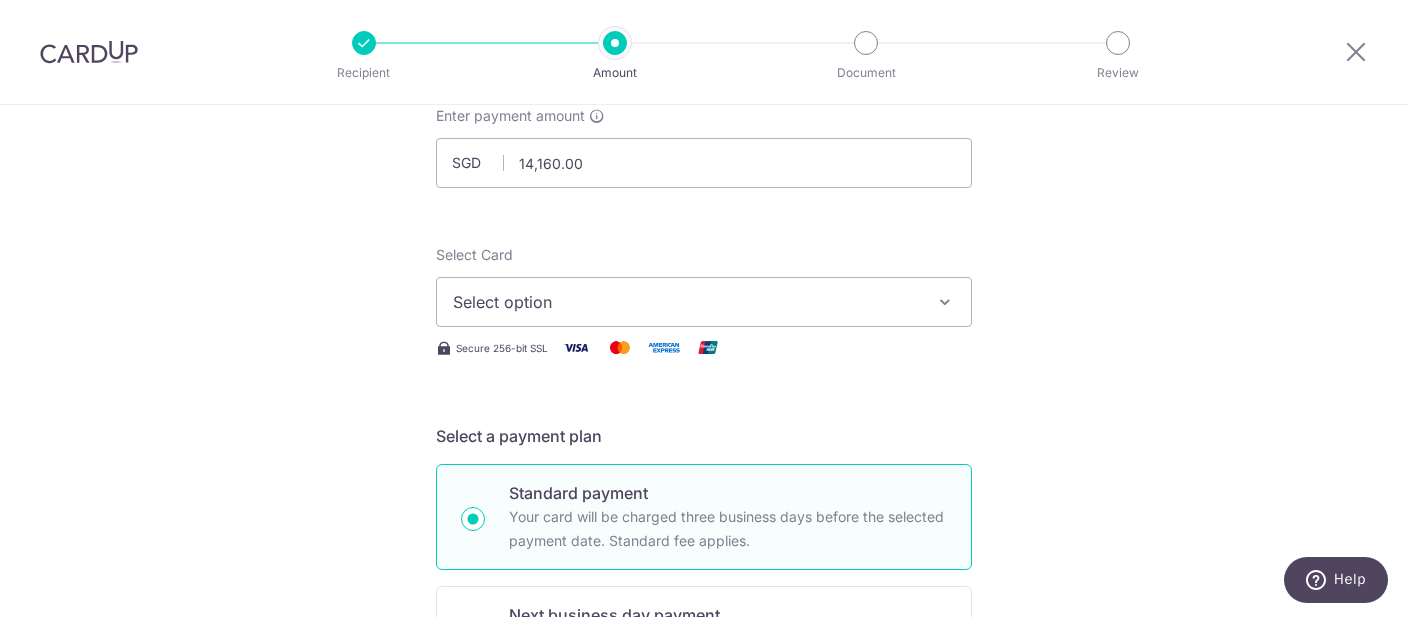 click at bounding box center [945, 302] 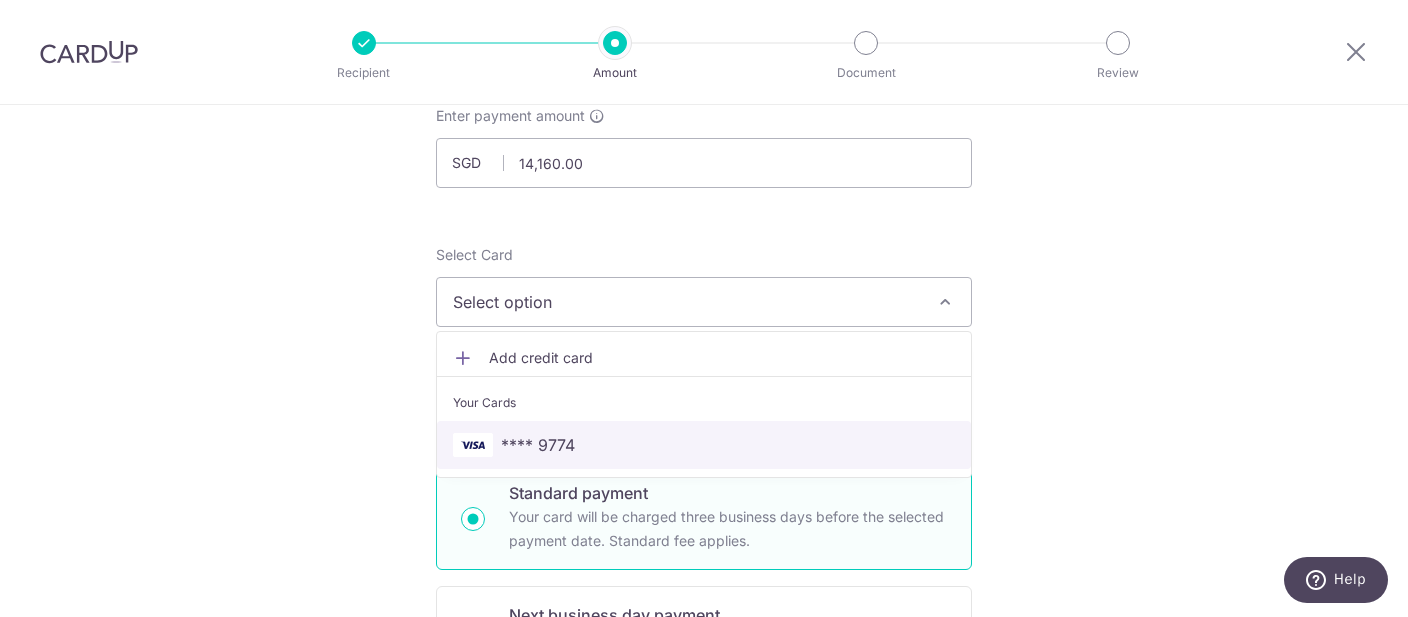 click on "**** 9774" at bounding box center [704, 445] 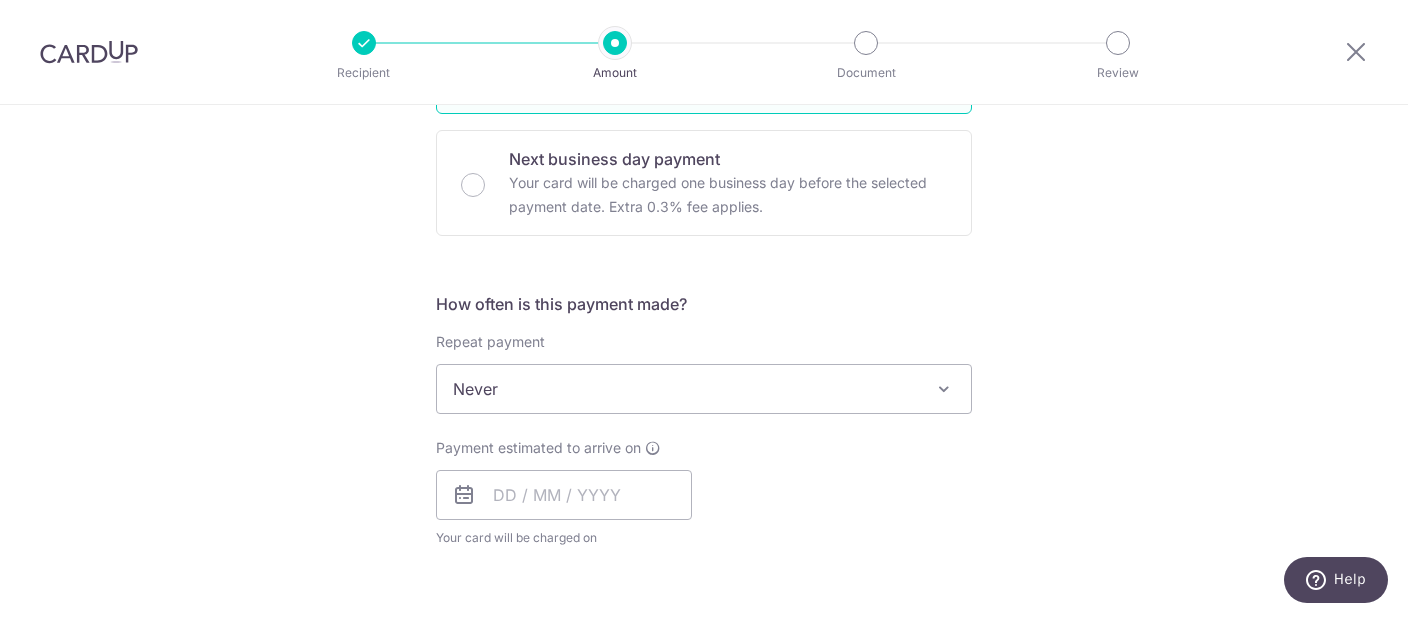 scroll, scrollTop: 589, scrollLeft: 0, axis: vertical 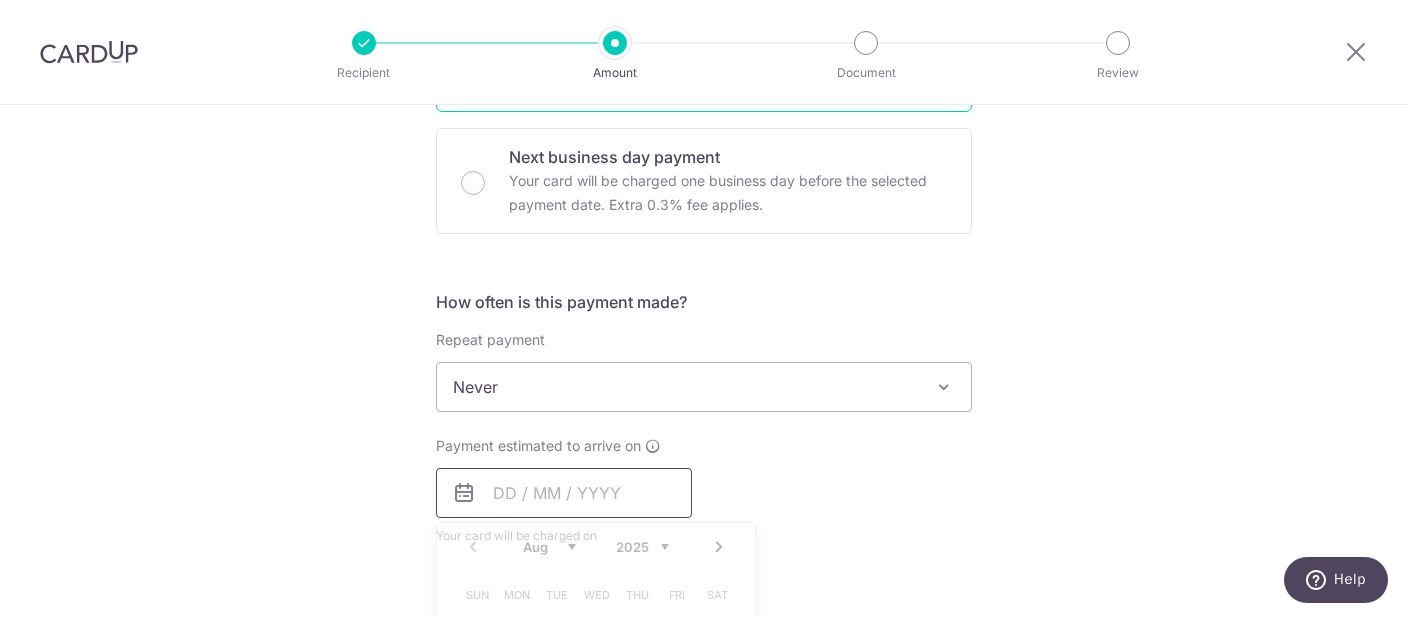 click at bounding box center [564, 493] 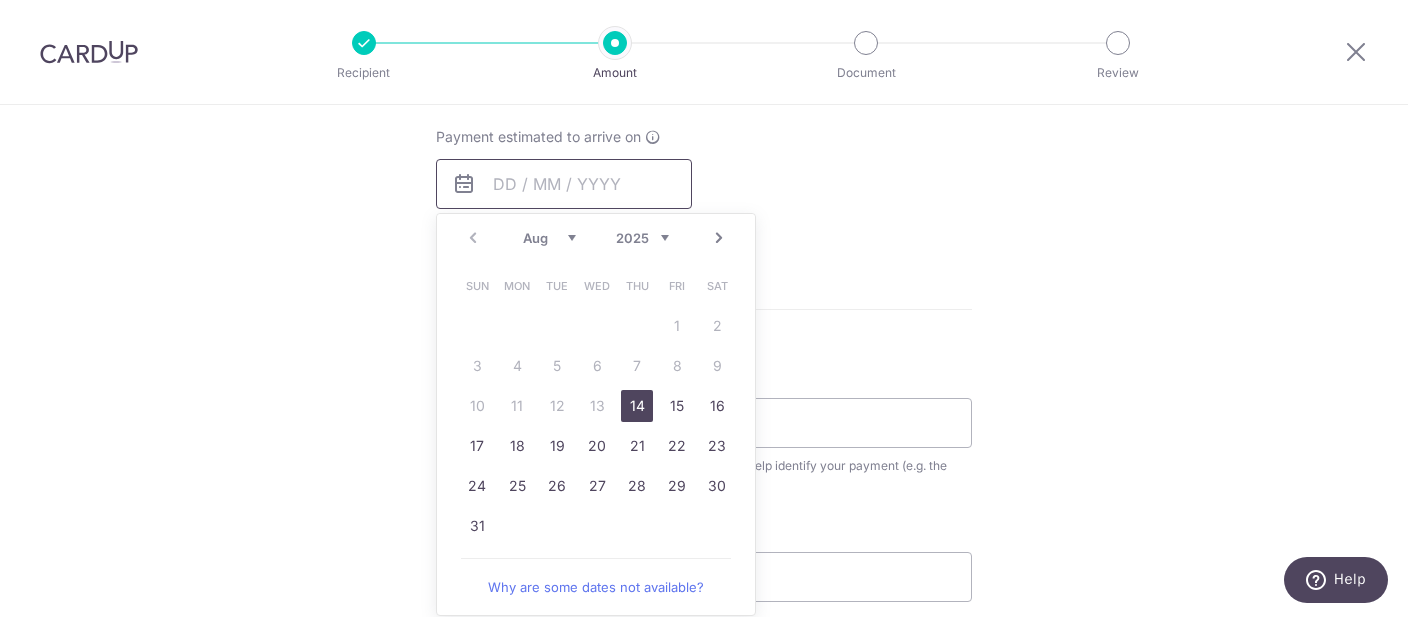 scroll, scrollTop: 907, scrollLeft: 0, axis: vertical 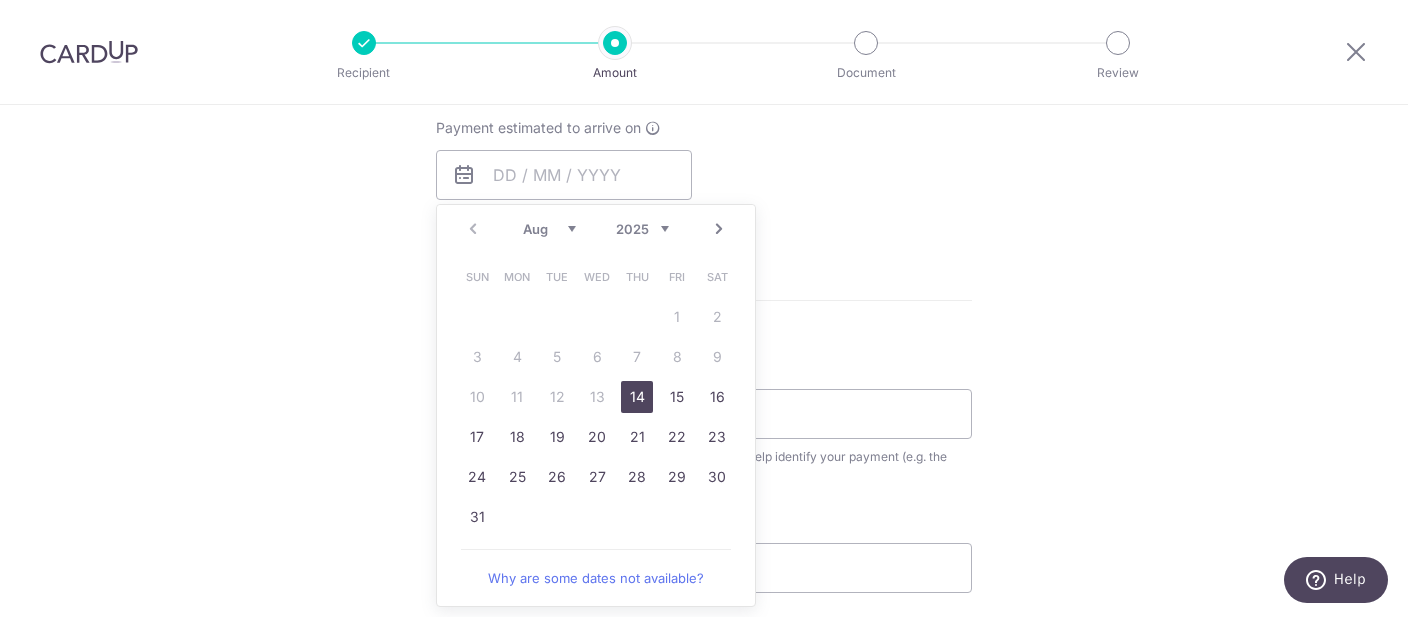 click on "14" at bounding box center [637, 397] 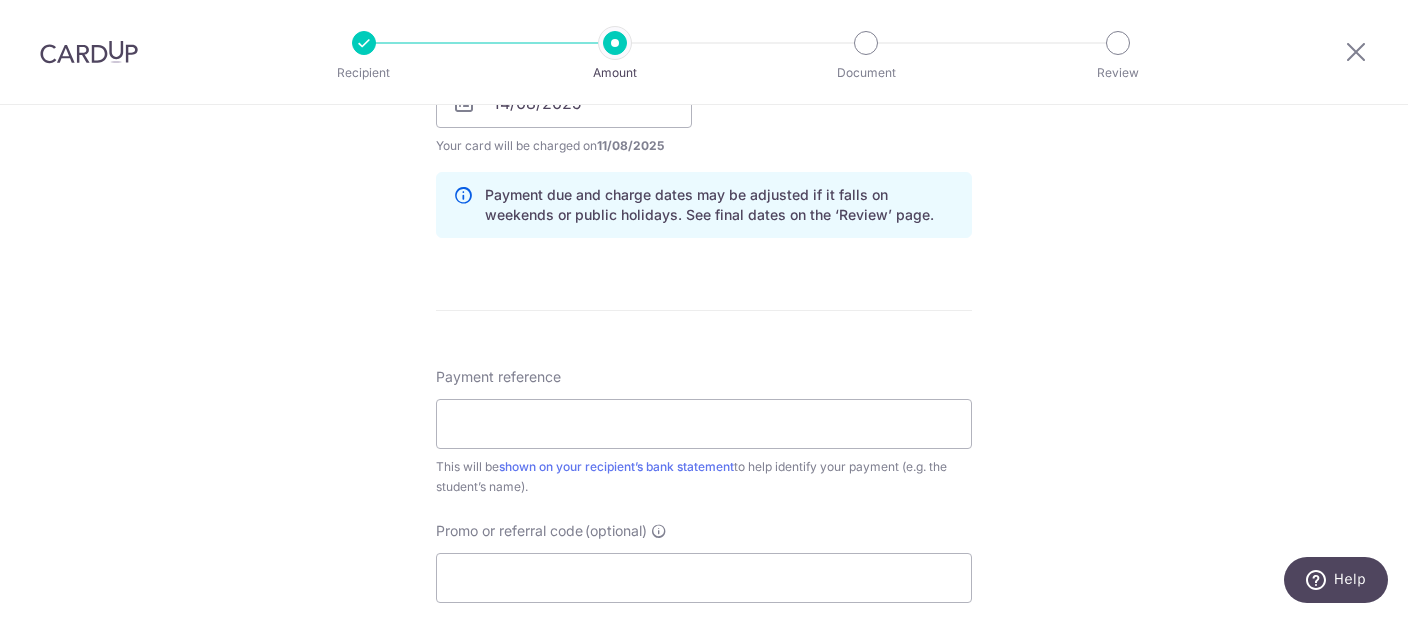 scroll, scrollTop: 981, scrollLeft: 0, axis: vertical 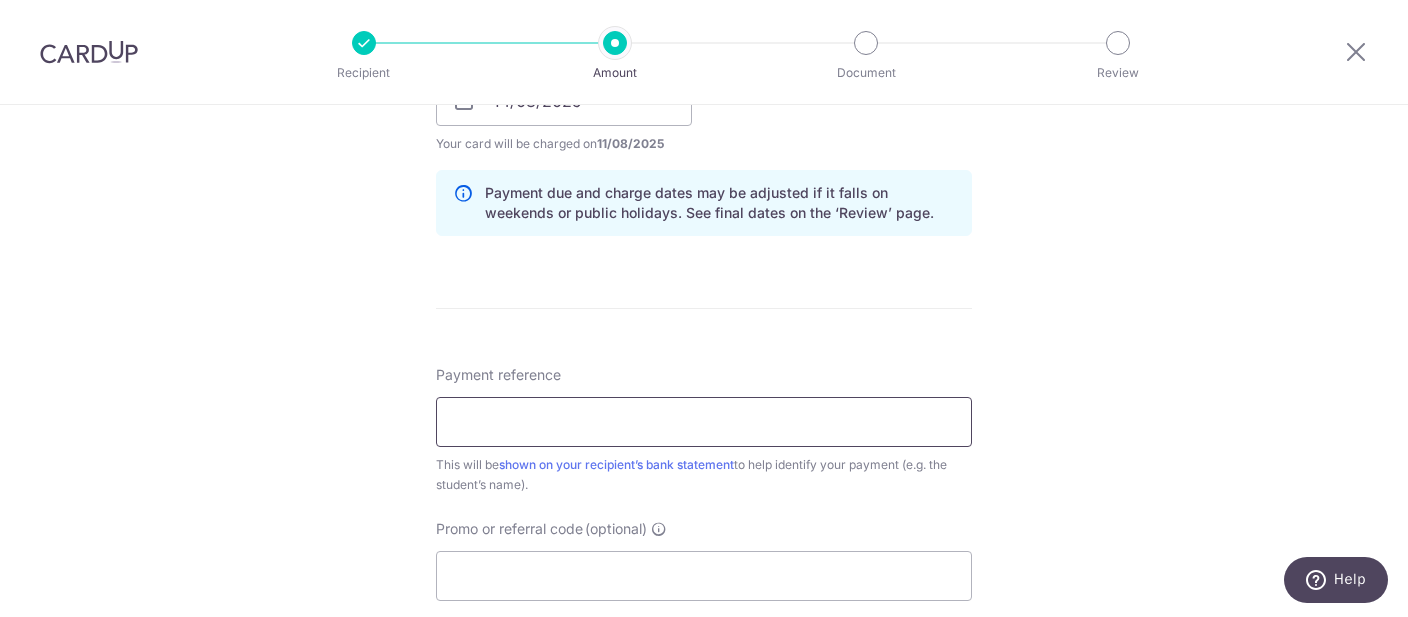 click on "Payment reference" at bounding box center [704, 422] 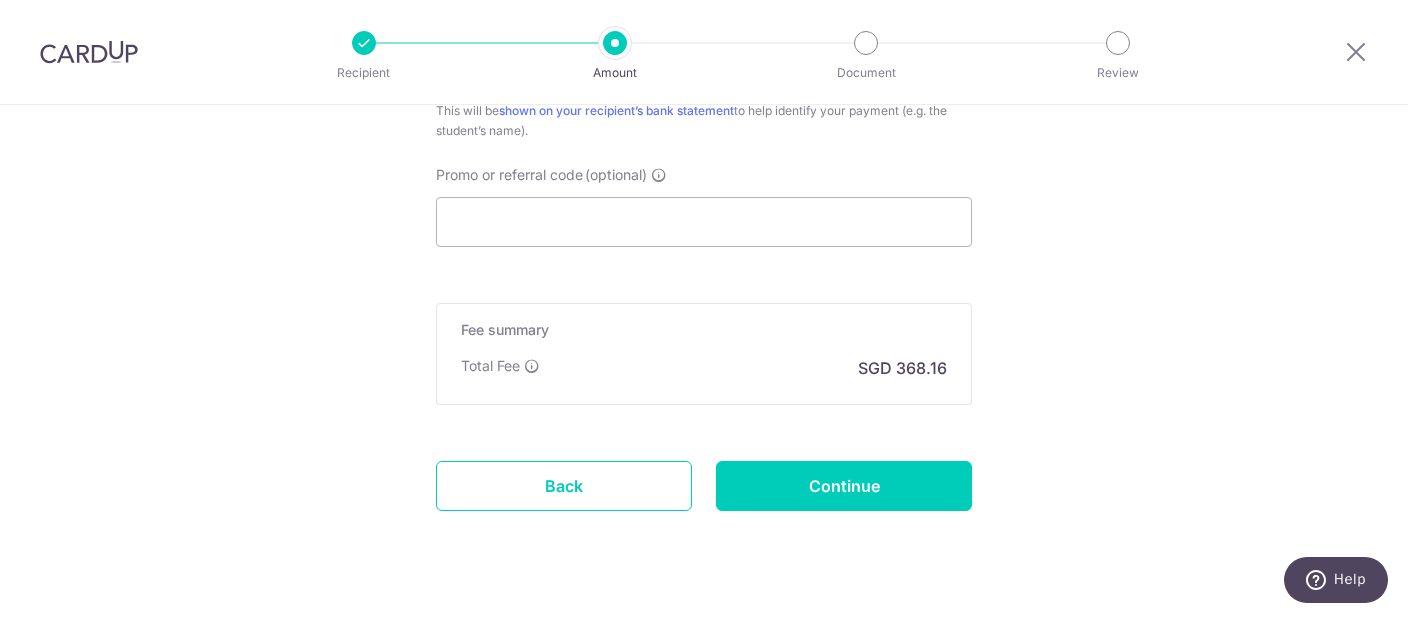scroll, scrollTop: 1379, scrollLeft: 0, axis: vertical 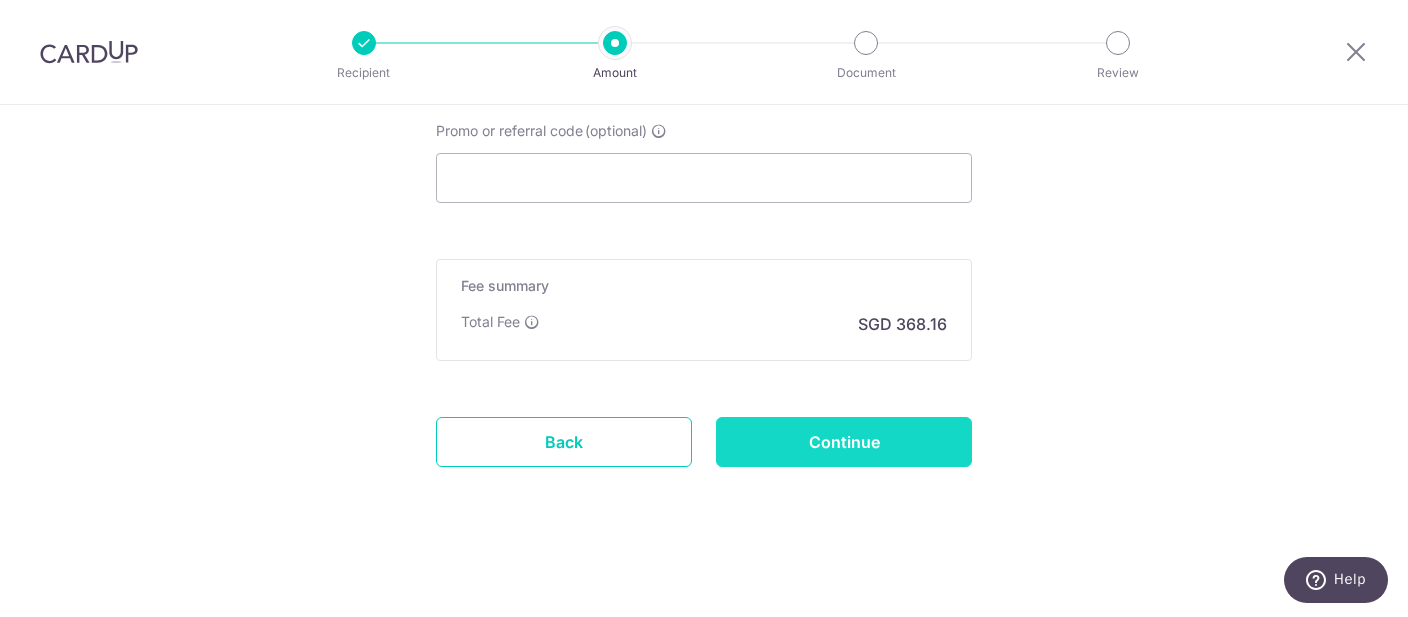 type on "Rigden Reign Tandin Grade 1 CLE" 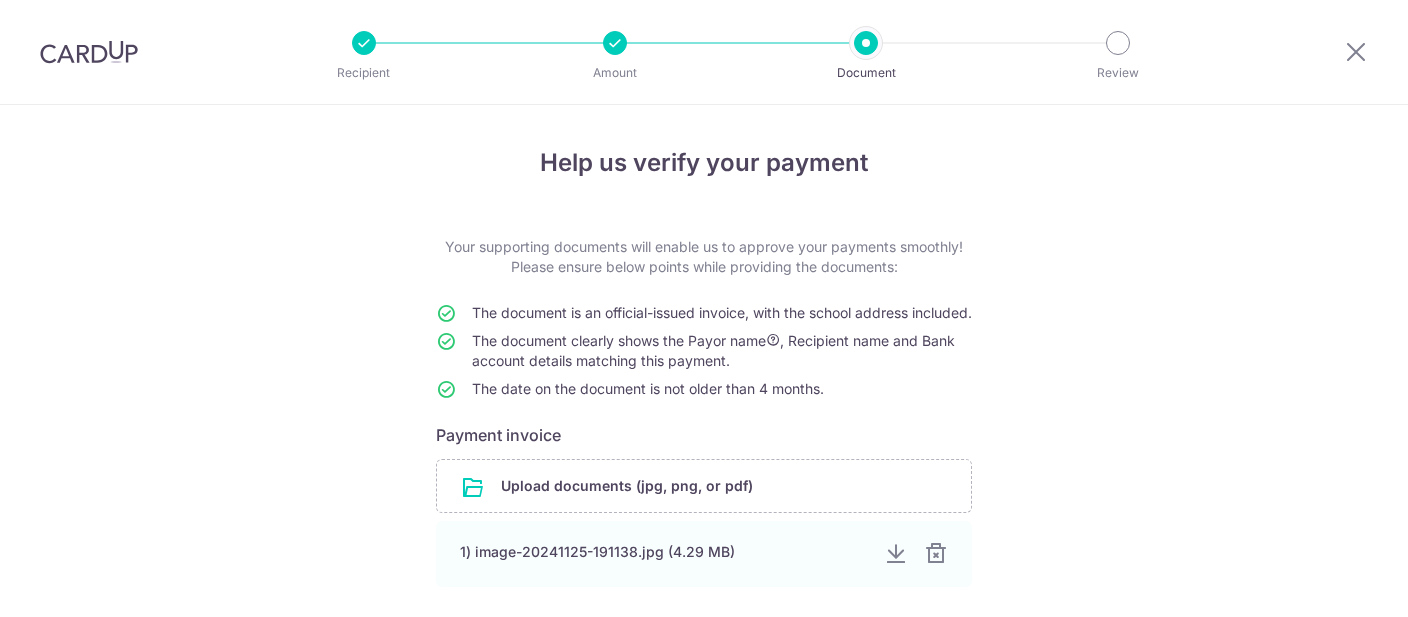 scroll, scrollTop: 0, scrollLeft: 0, axis: both 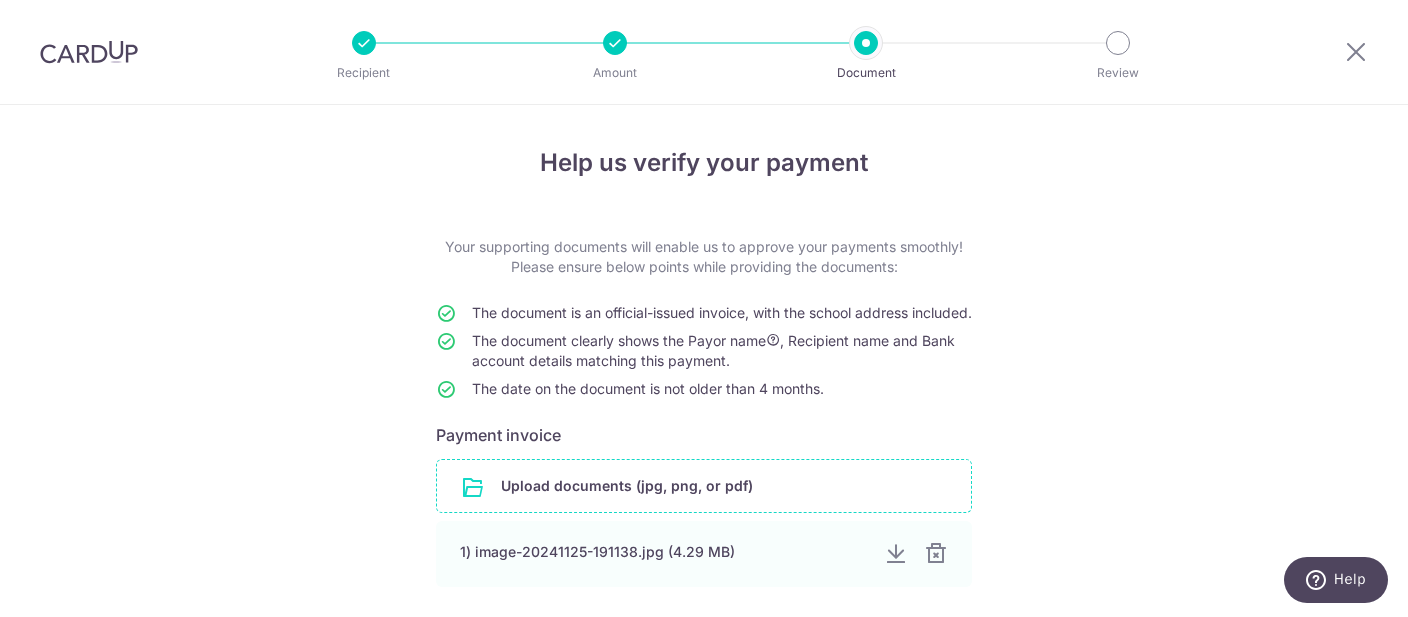 click at bounding box center (704, 486) 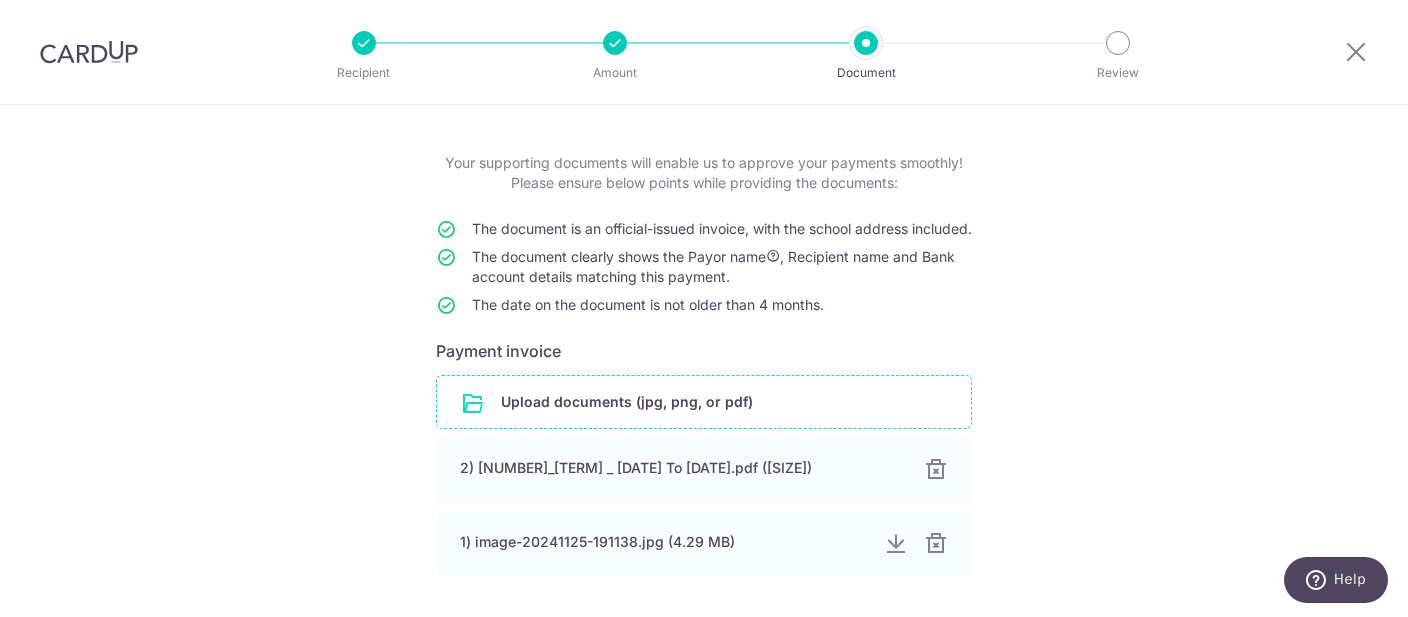 scroll, scrollTop: 139, scrollLeft: 0, axis: vertical 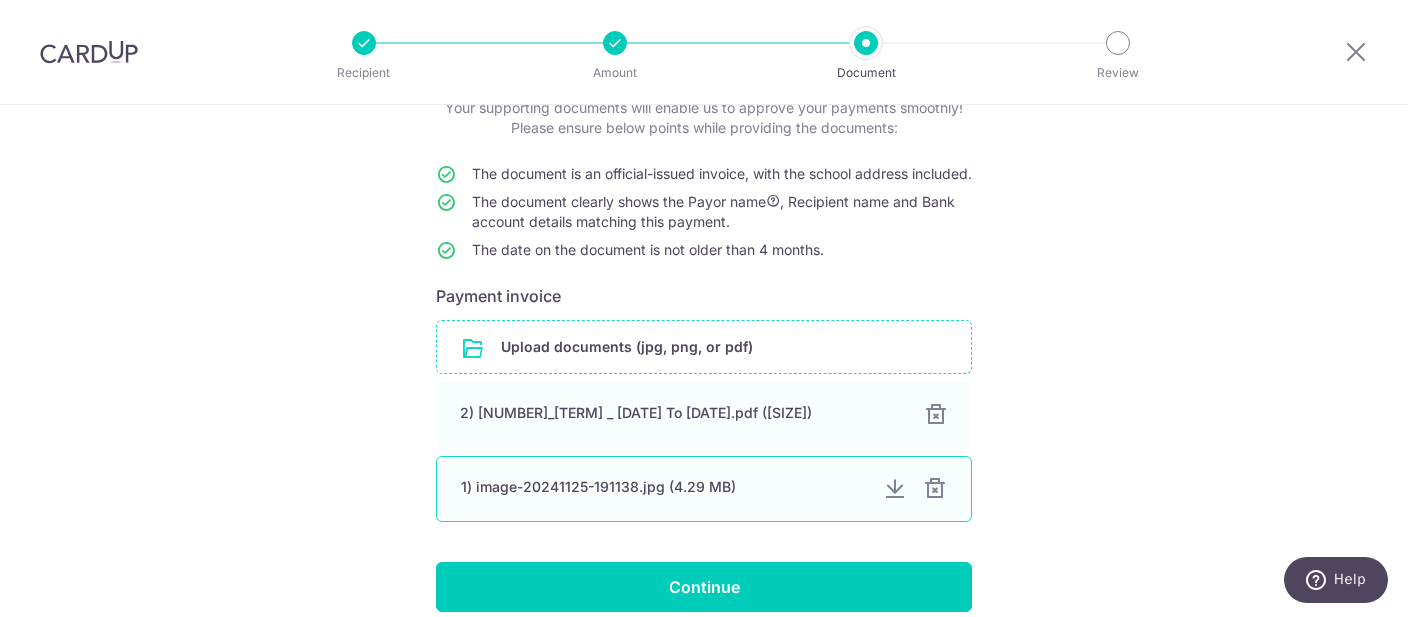 click on "1) image-20241125-191138.jpg (4.29 MB)" at bounding box center (664, 487) 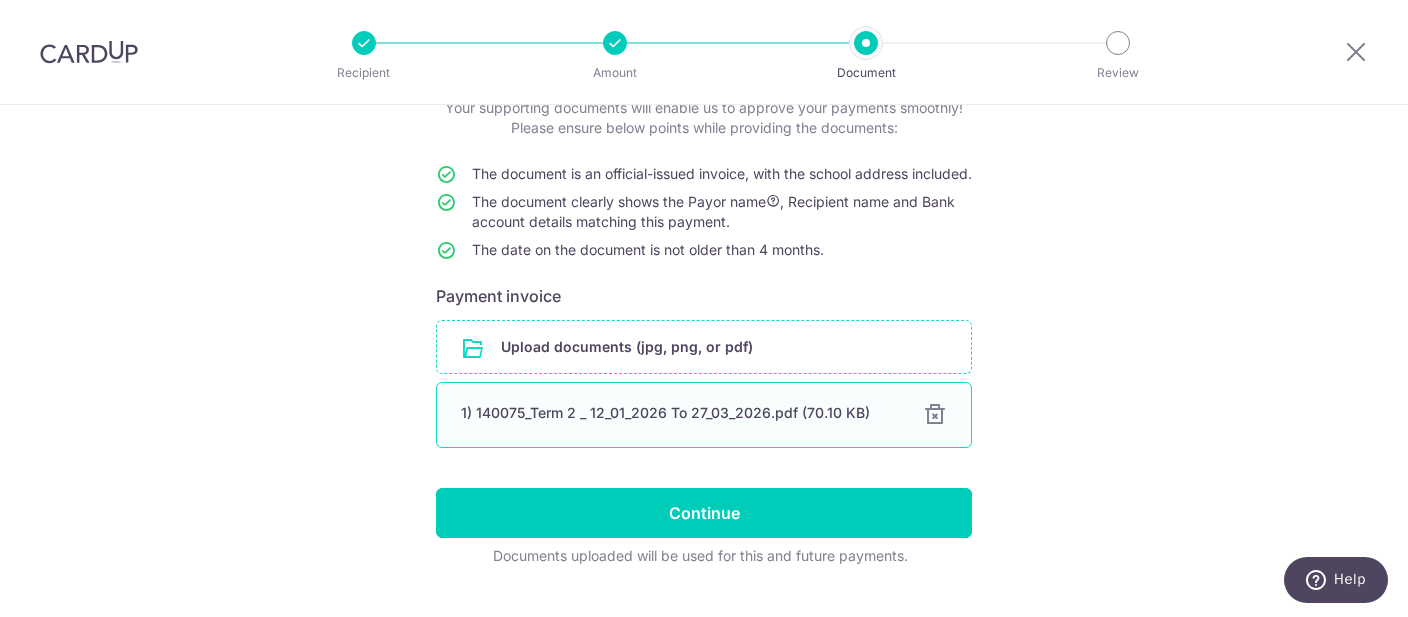 click on "1) 140075_Term 2 _ 12_01_2026 To 27_03_2026.pdf (70.10 KB)" at bounding box center [680, 413] 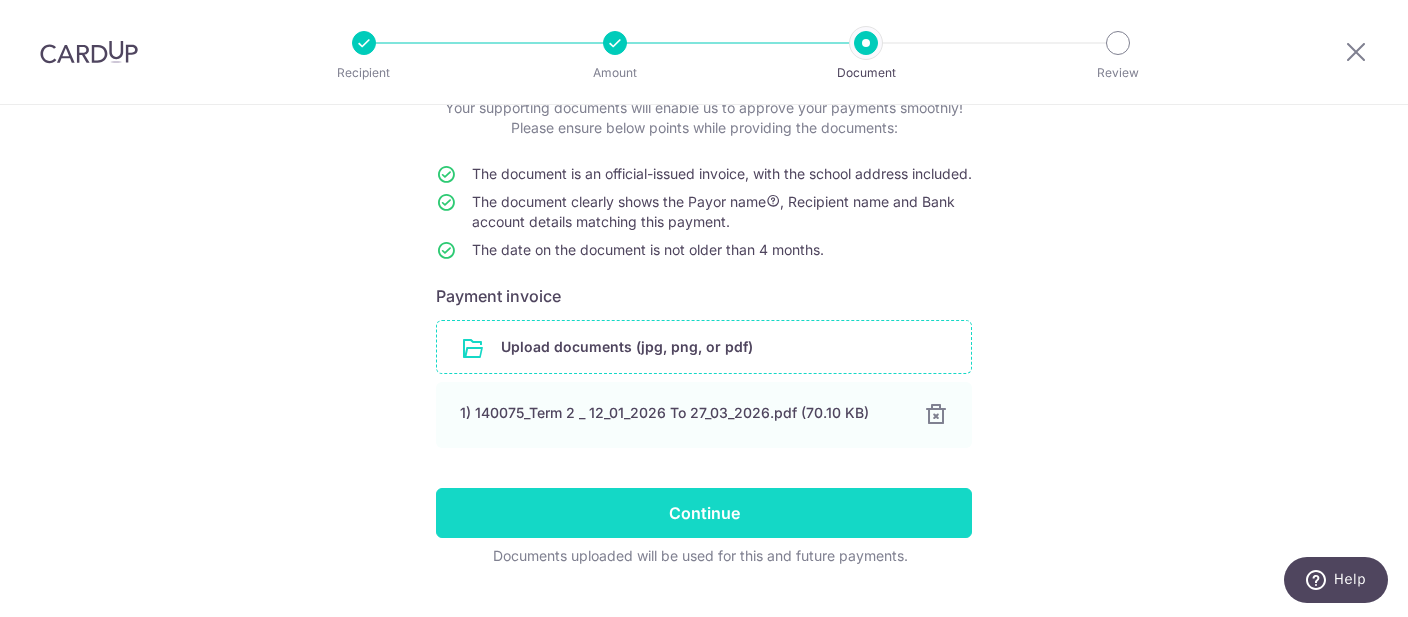 click on "Continue" at bounding box center (704, 513) 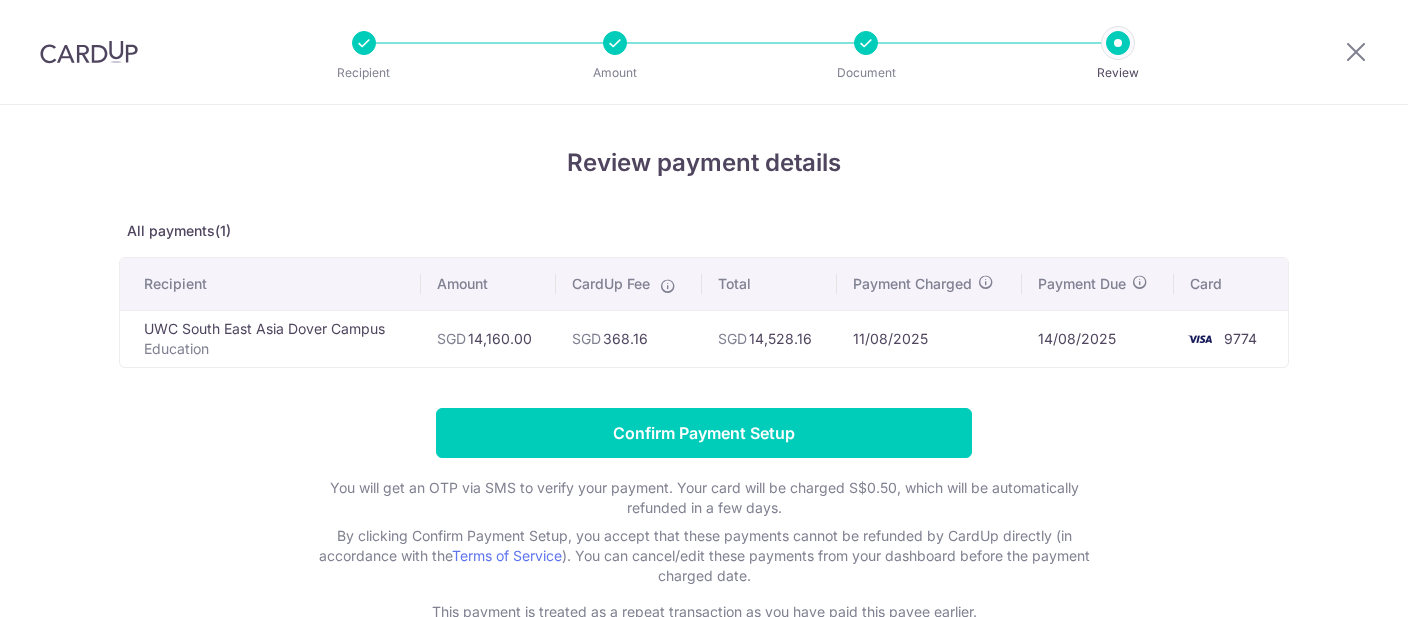 scroll, scrollTop: 0, scrollLeft: 0, axis: both 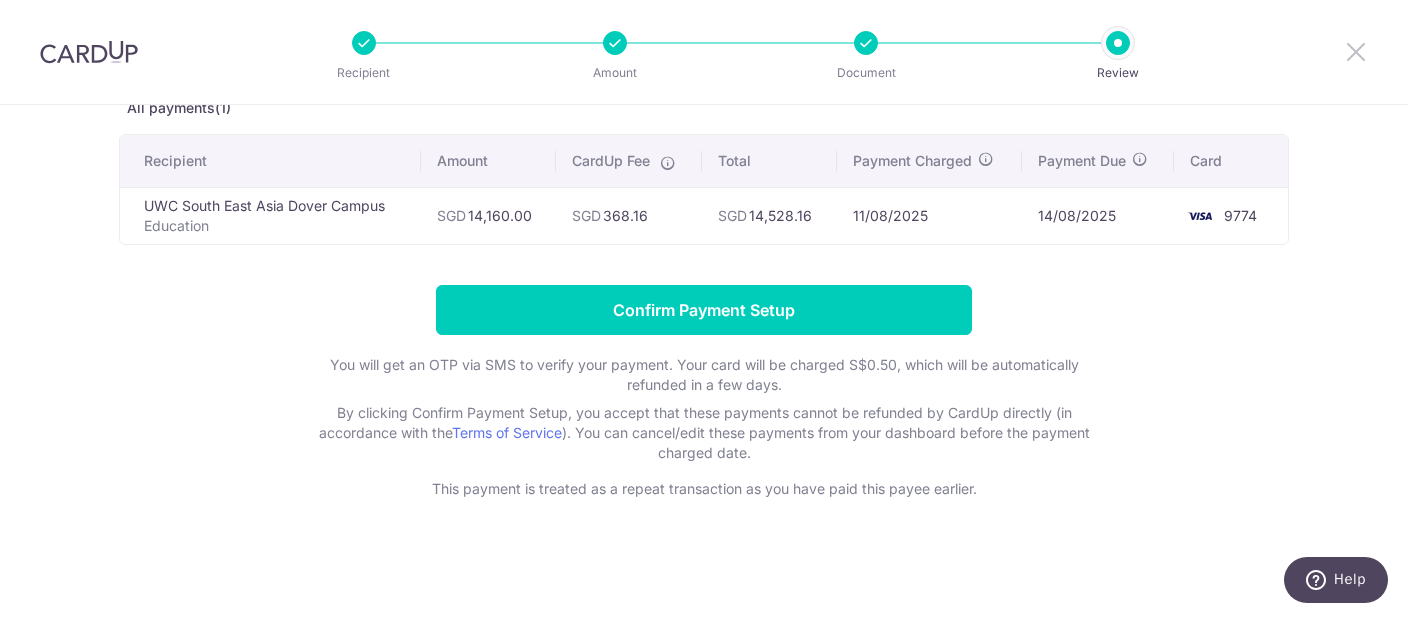 click at bounding box center [1356, 51] 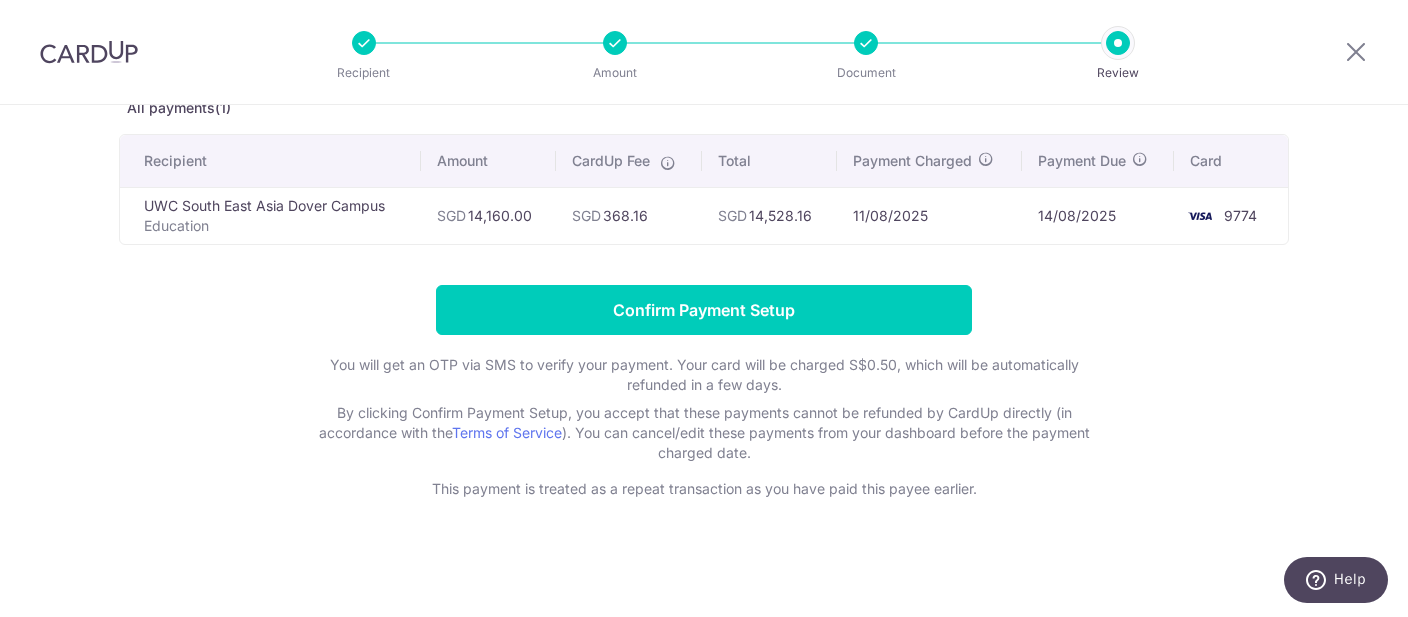 click at bounding box center (89, 52) 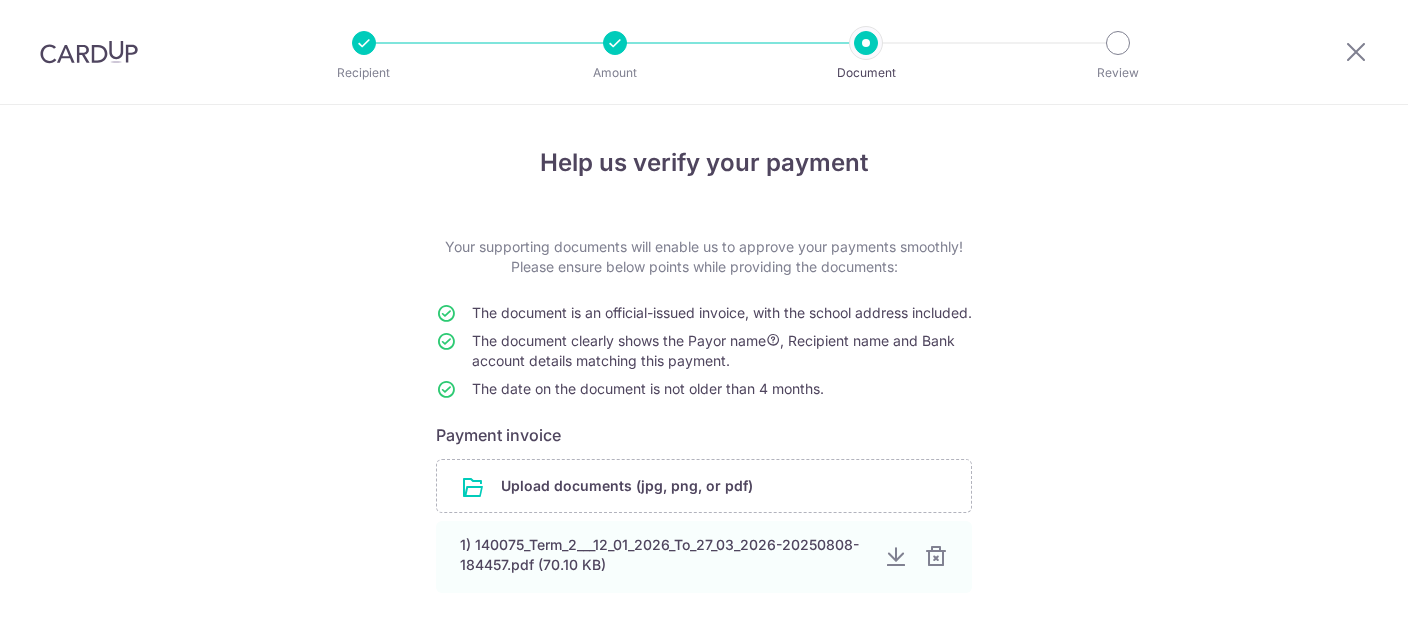 scroll, scrollTop: 0, scrollLeft: 0, axis: both 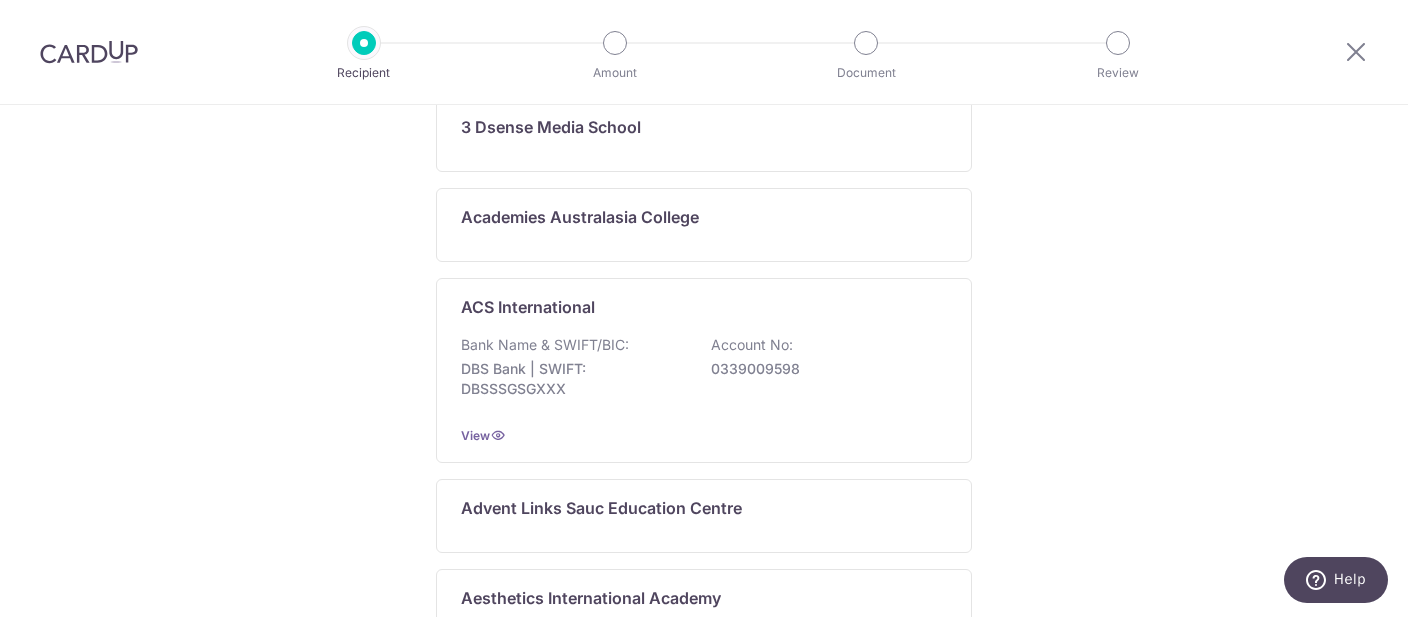 click at bounding box center (89, 52) 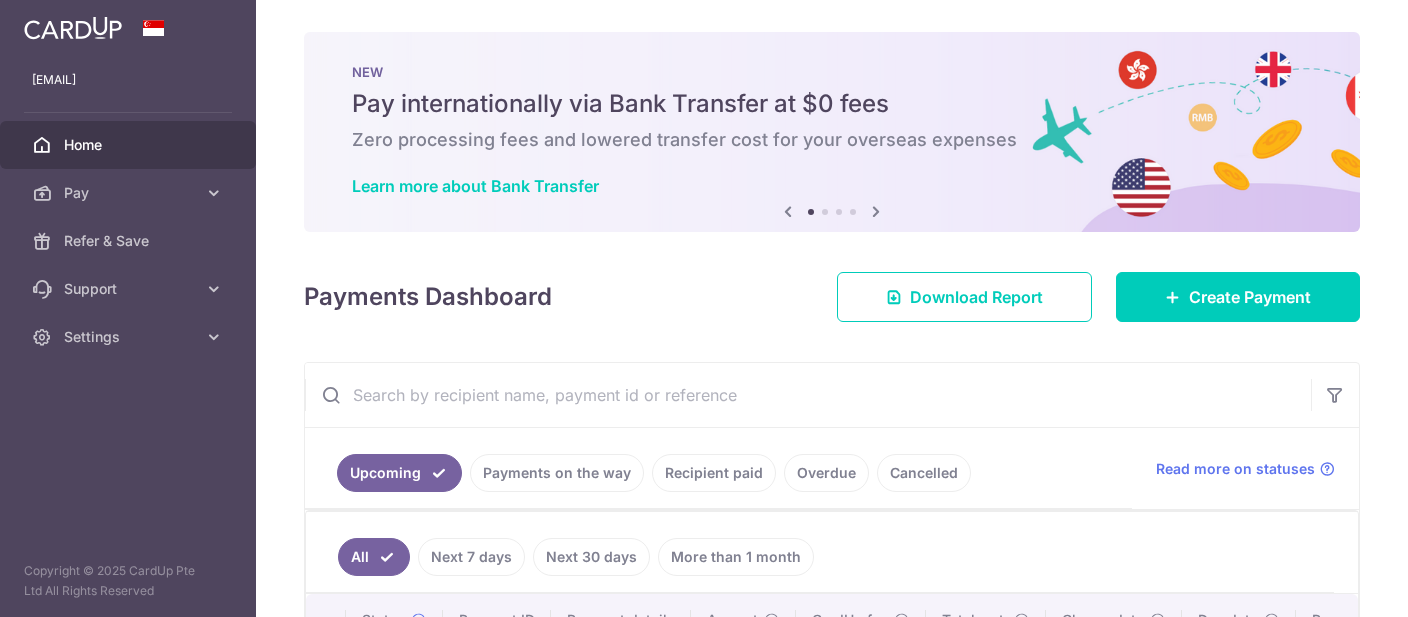 scroll, scrollTop: 0, scrollLeft: 0, axis: both 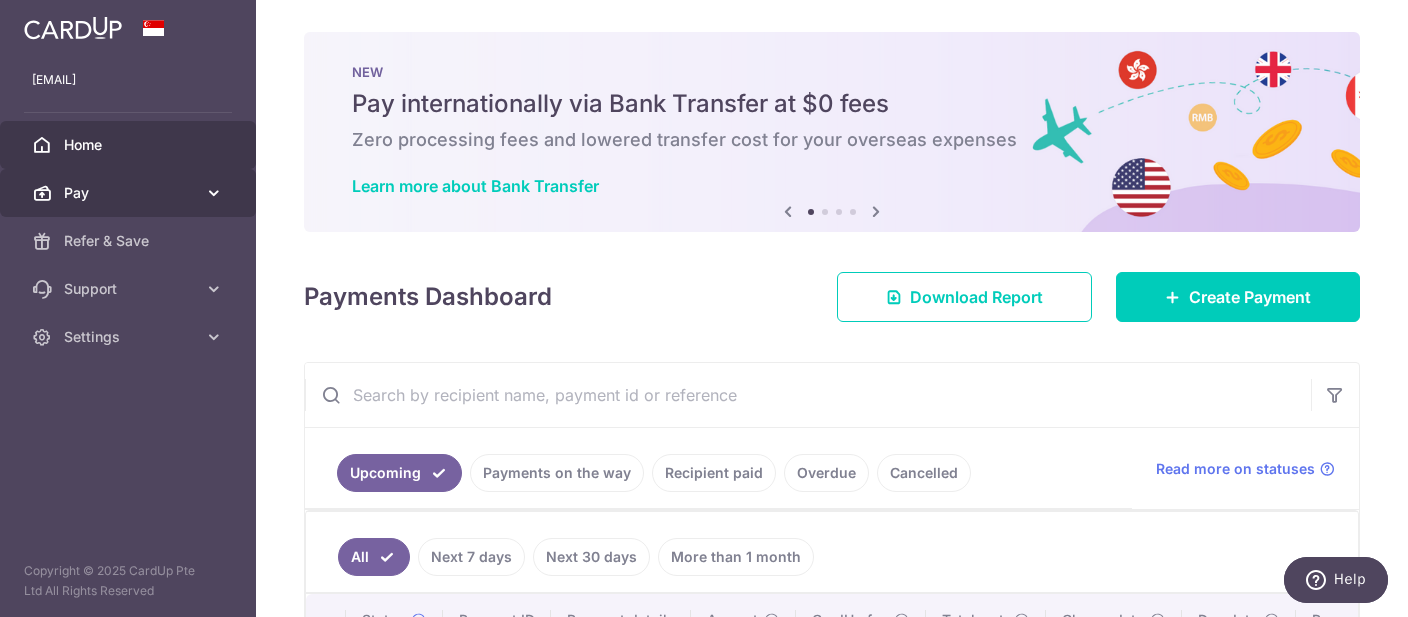 click on "Pay" at bounding box center [130, 193] 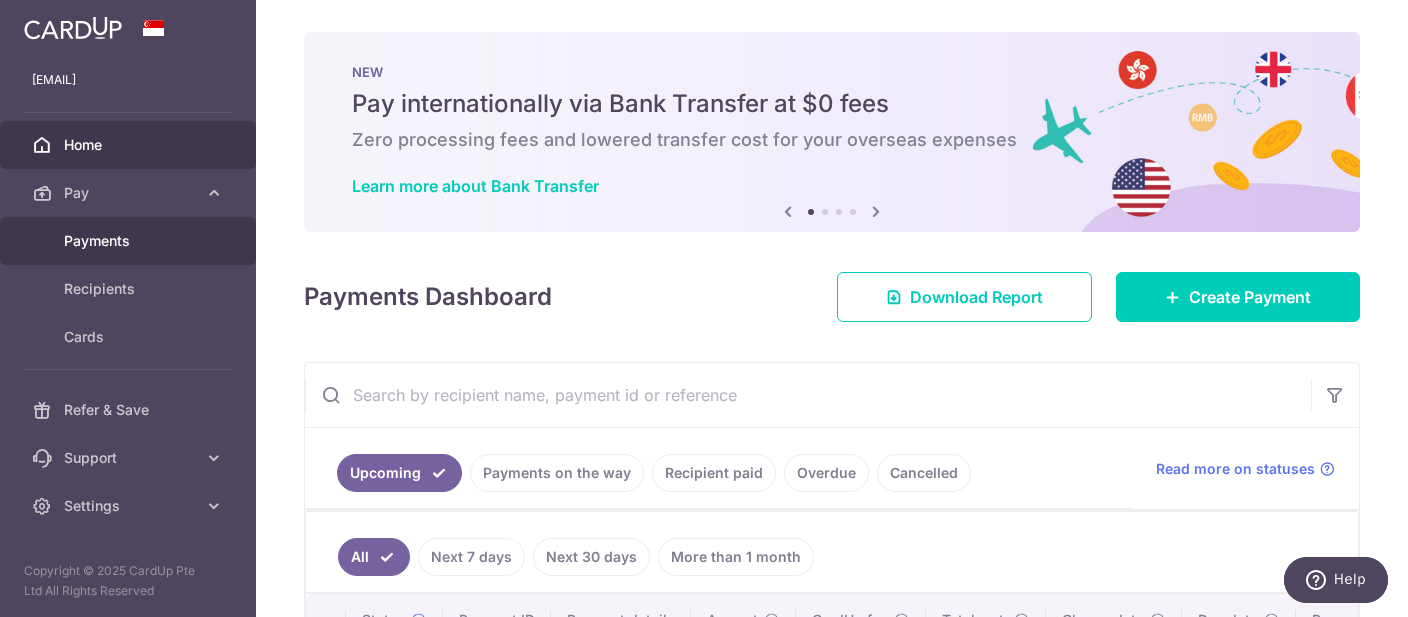 click on "Payments" at bounding box center (130, 241) 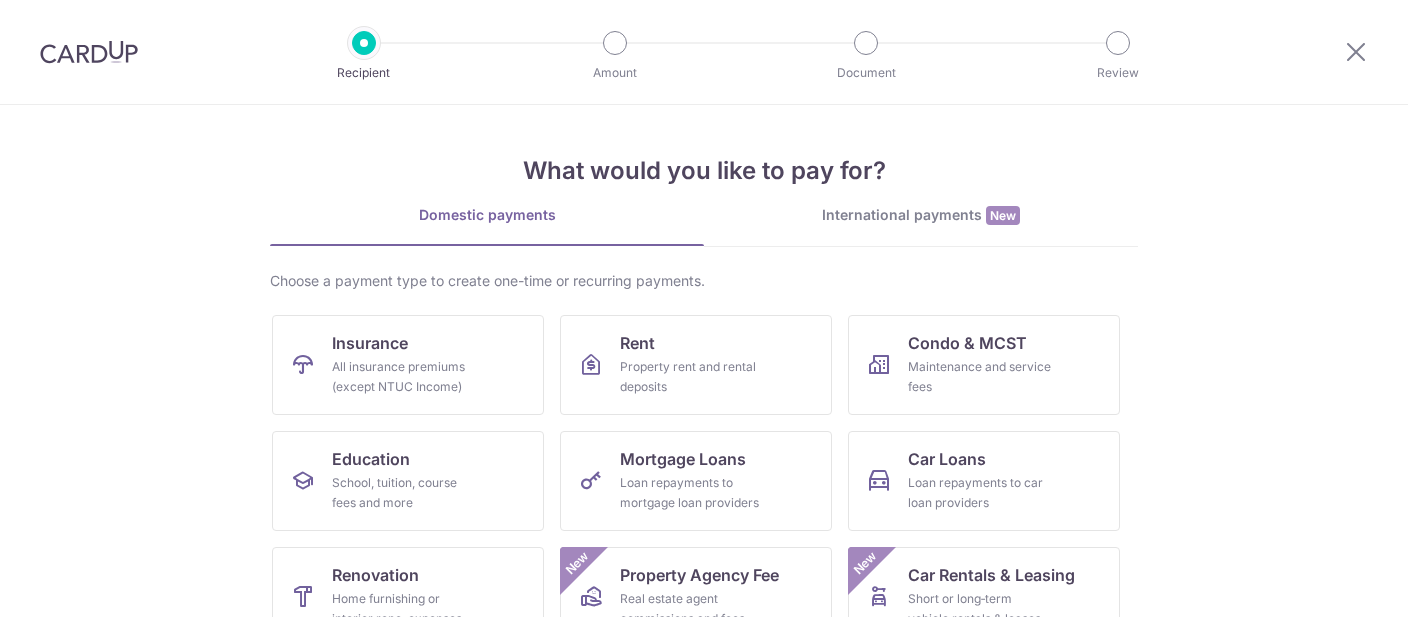 scroll, scrollTop: 0, scrollLeft: 0, axis: both 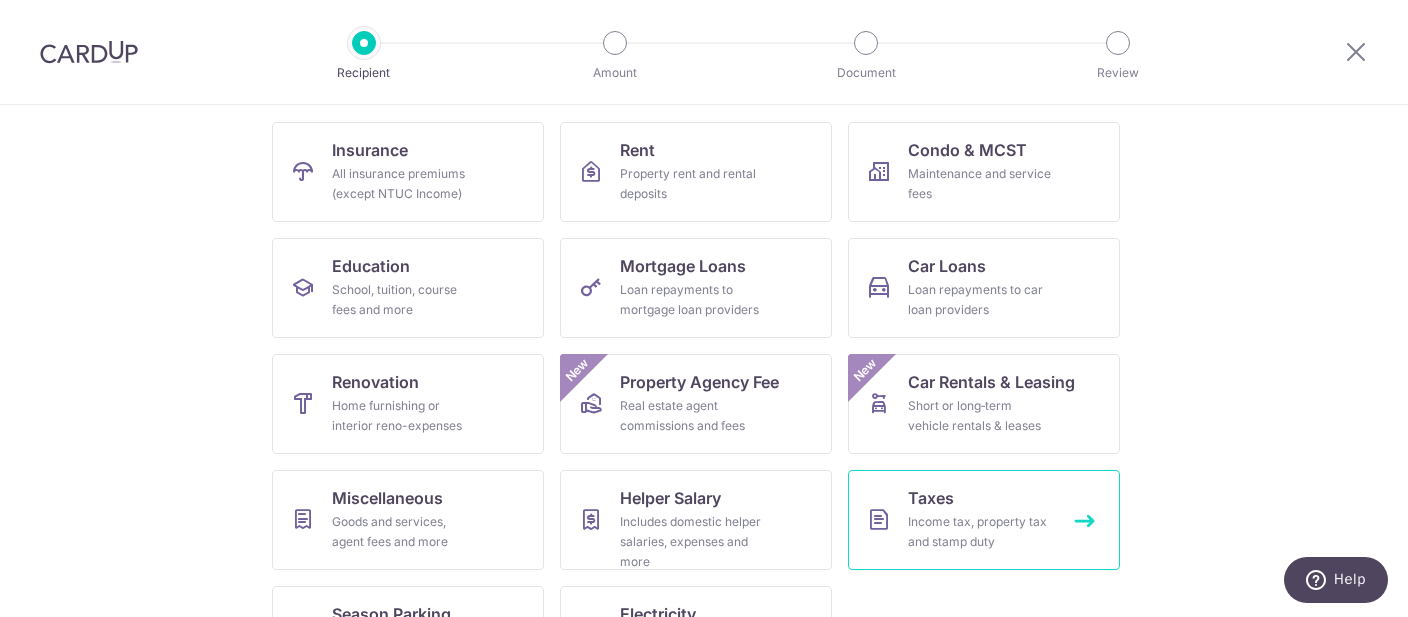 click on "Income tax, property tax and stamp duty" at bounding box center [980, 532] 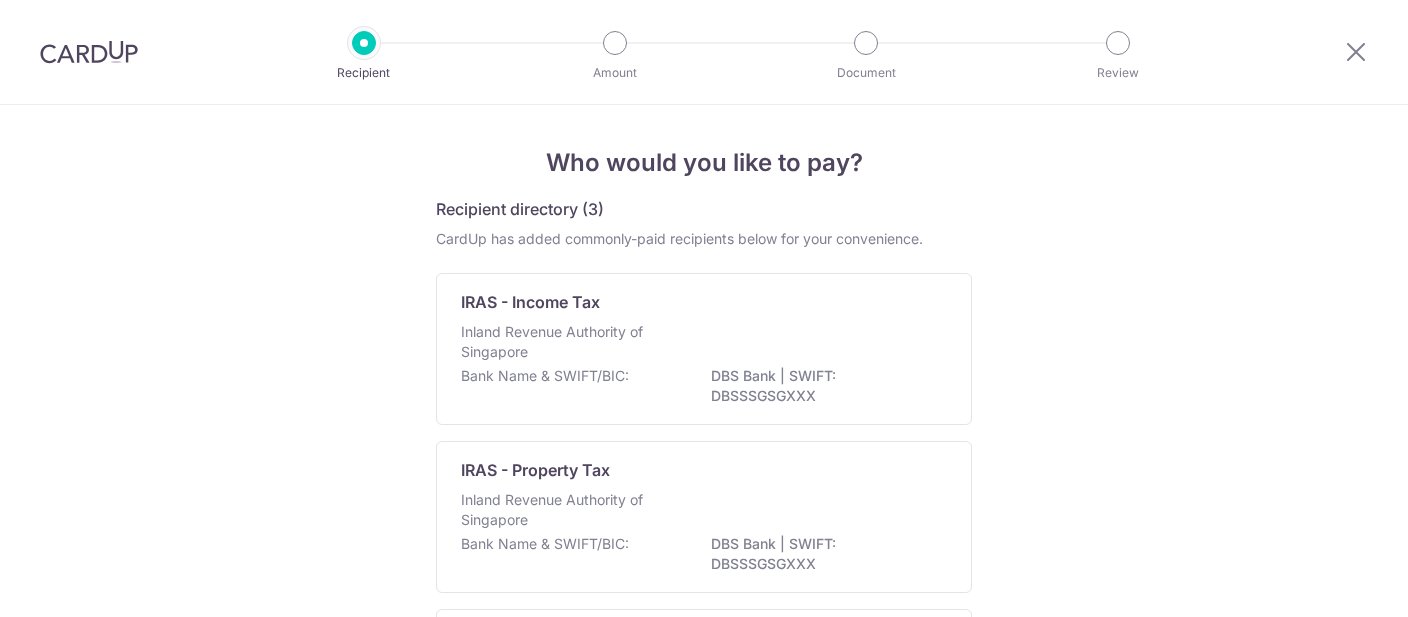 scroll, scrollTop: 0, scrollLeft: 0, axis: both 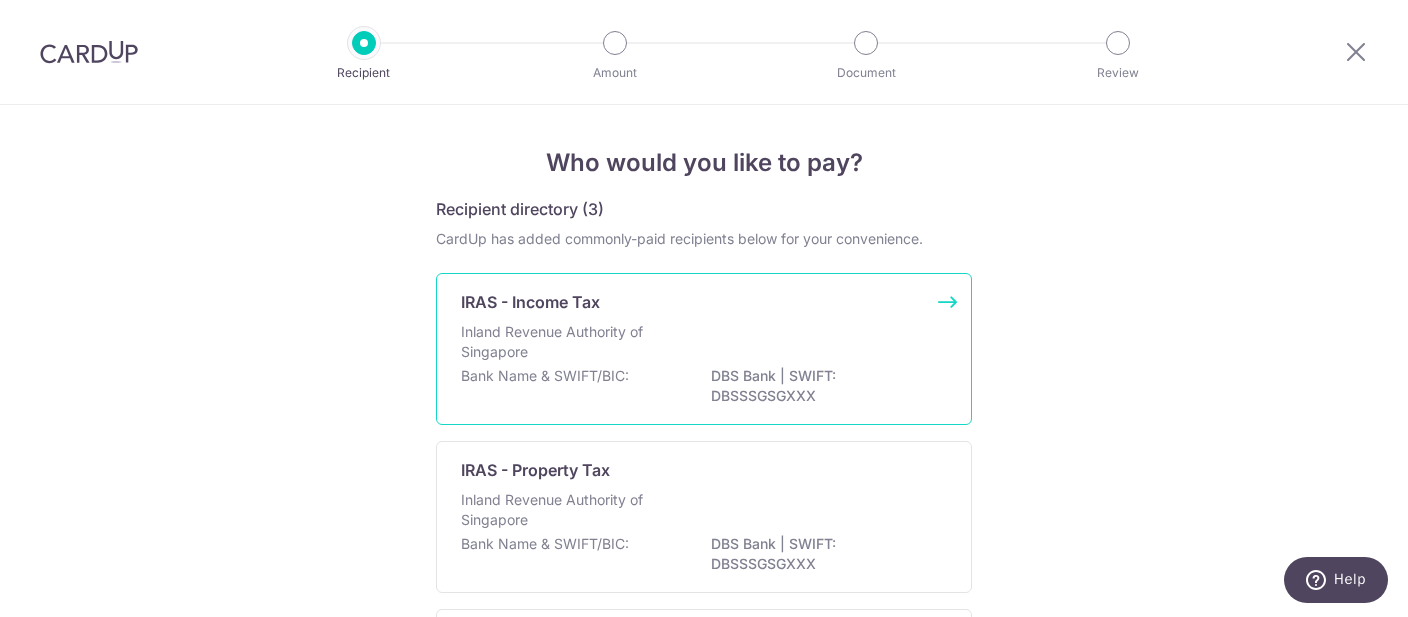 click on "DBS Bank | SWIFT: DBSSSGSGXXX" at bounding box center (823, 386) 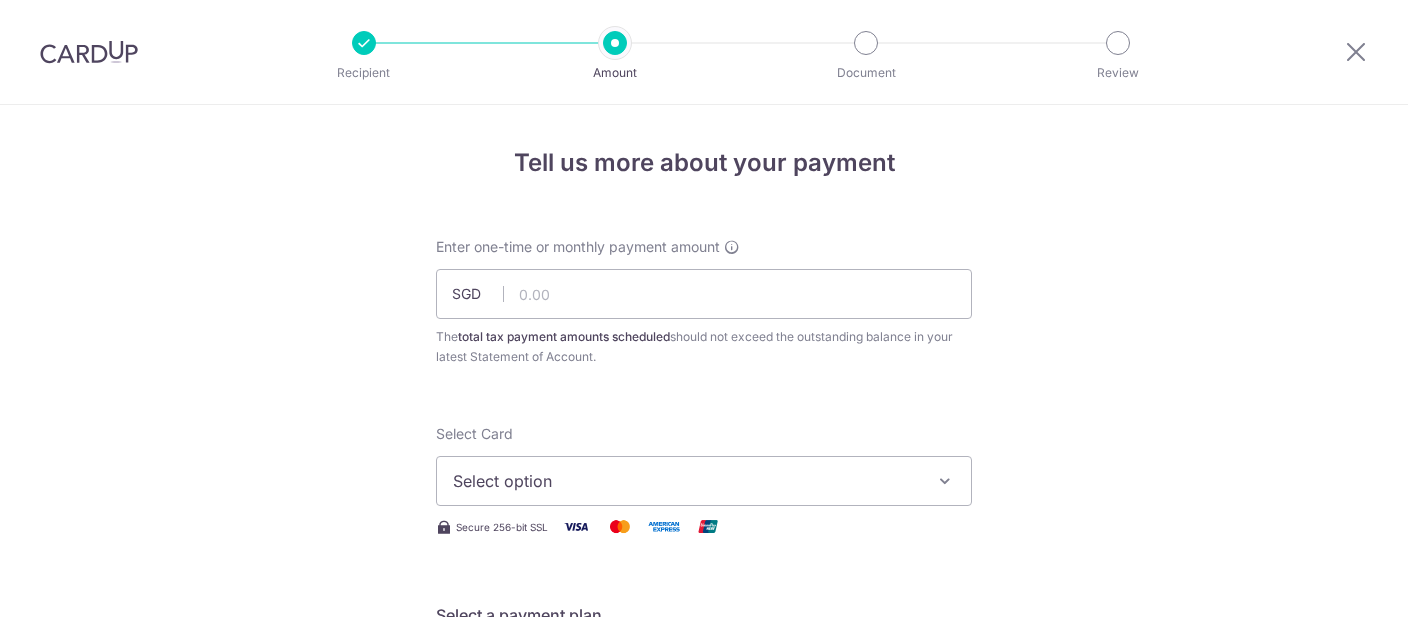 scroll, scrollTop: 0, scrollLeft: 0, axis: both 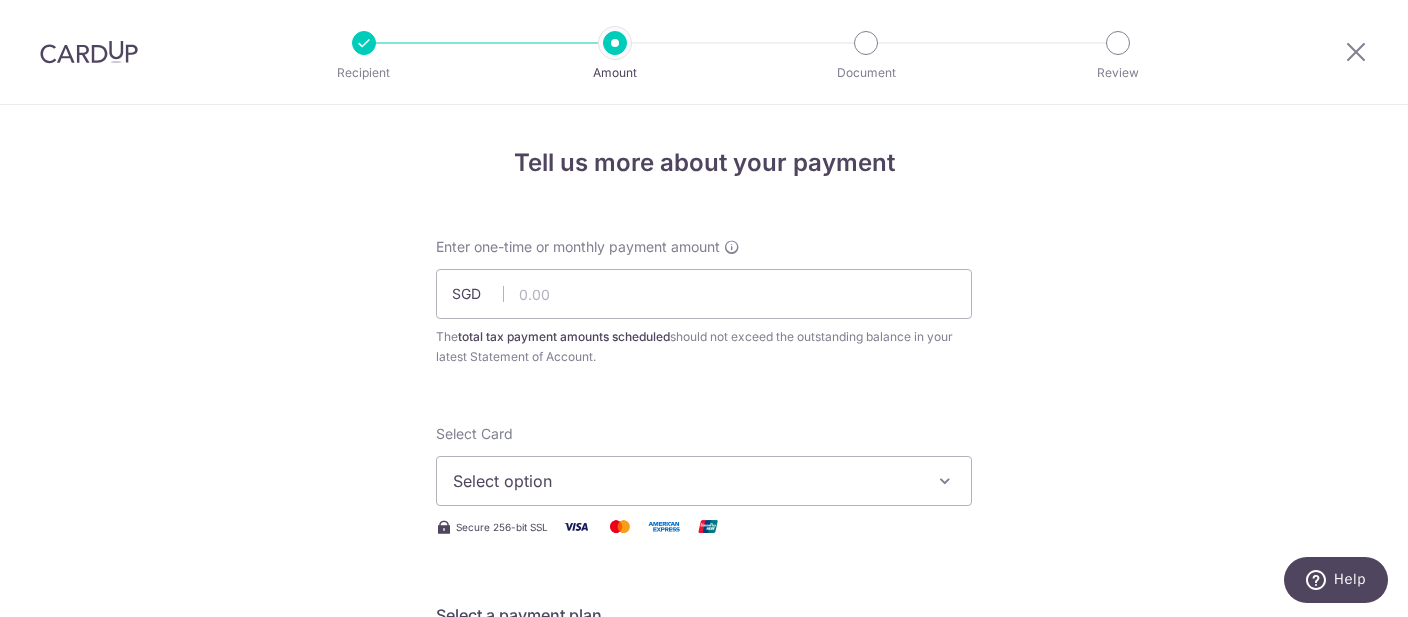 click on "Select option" at bounding box center [704, 481] 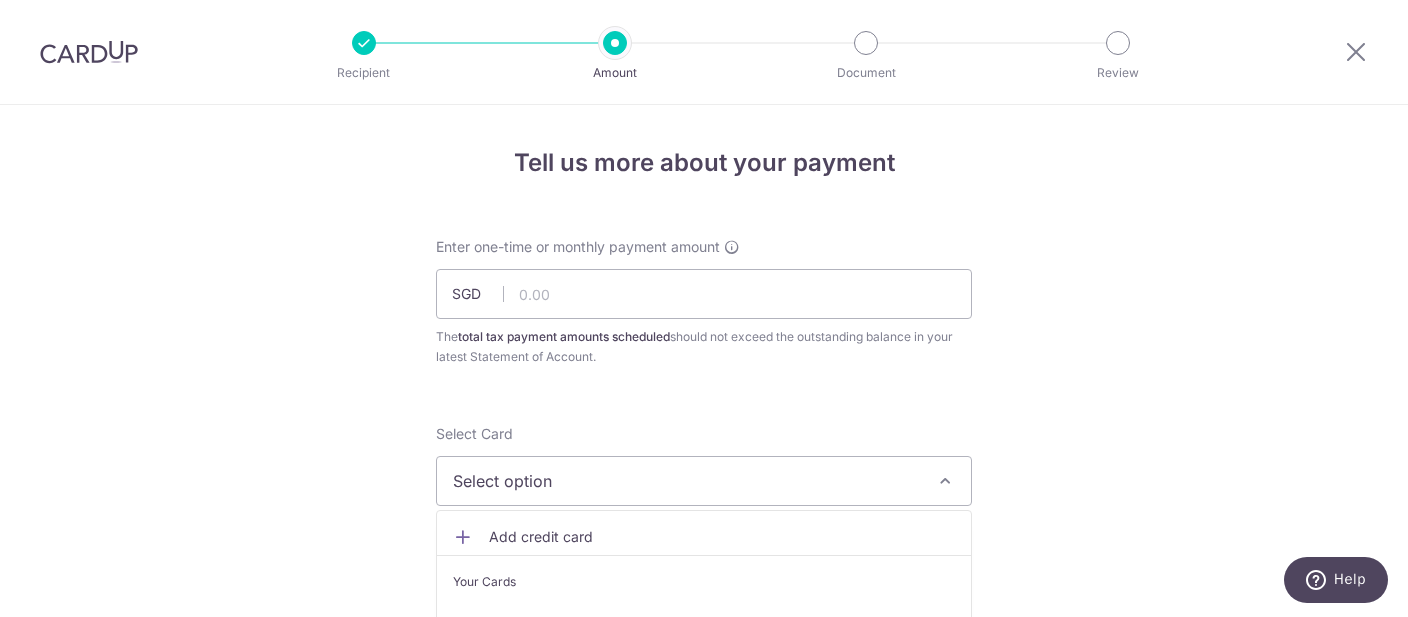 click on "Tell us more about your payment
Enter one-time or monthly payment amount
SGD
The  total tax payment amounts scheduled  should not exceed the outstanding balance in your latest Statement of Account.
Select Card
Select option
Add credit card
Your Cards
**** 9774
Secure 256-bit SSL
Text
New card details" at bounding box center (704, 1033) 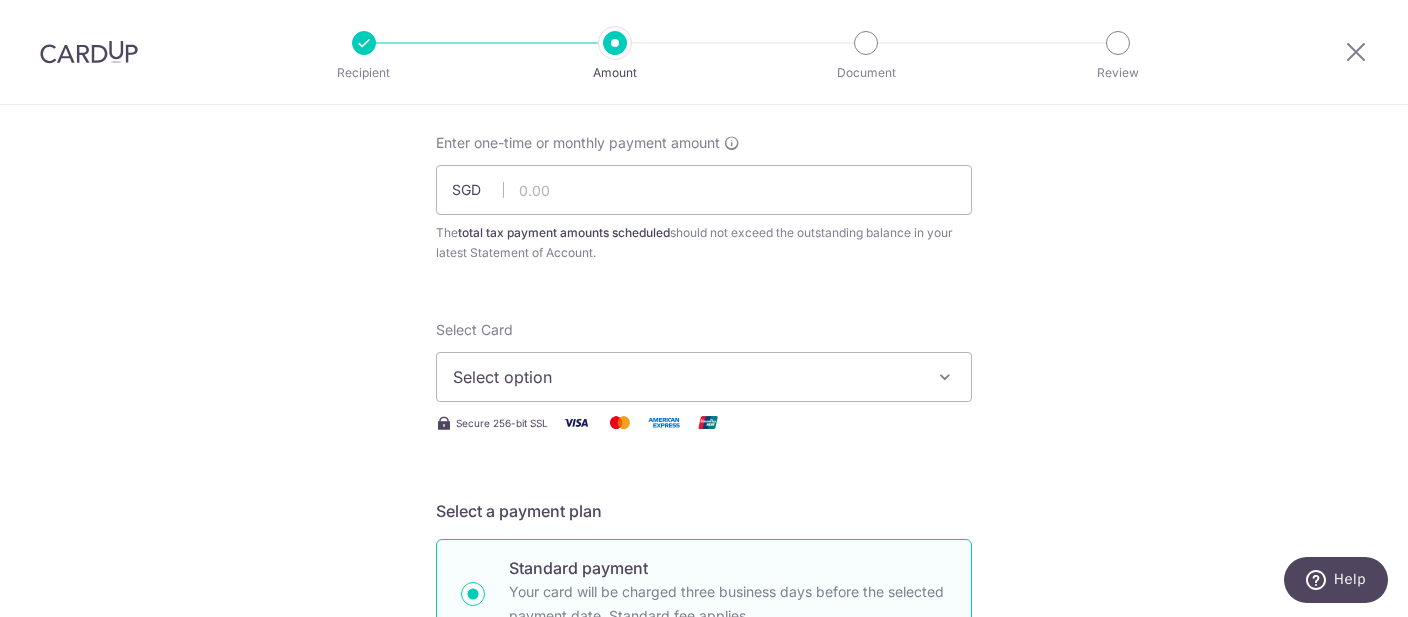 scroll, scrollTop: 58, scrollLeft: 0, axis: vertical 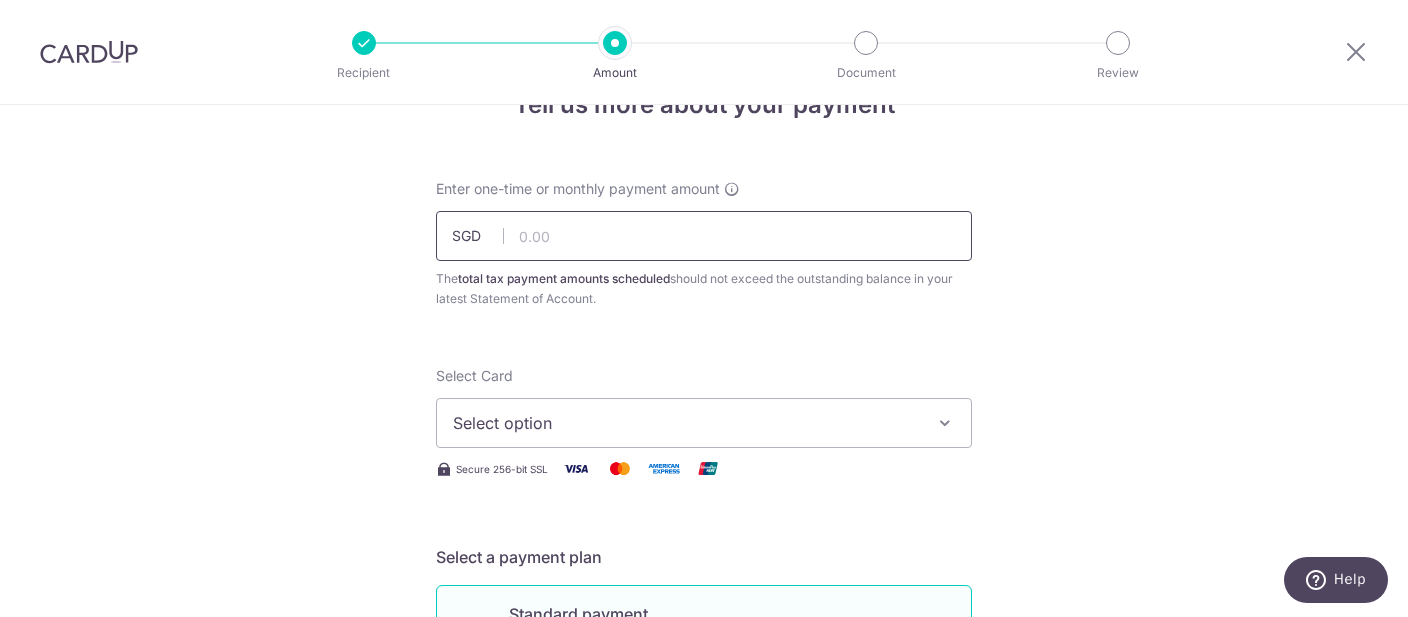 click at bounding box center (704, 236) 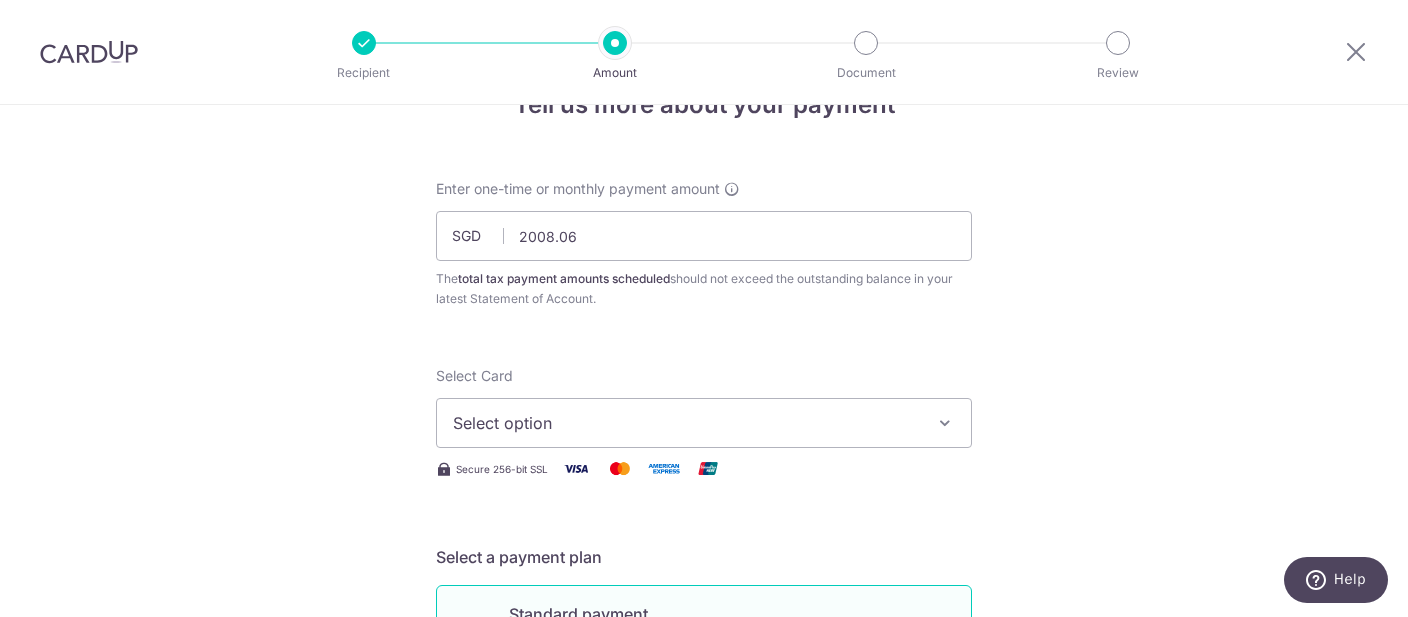 type on "2,008.06" 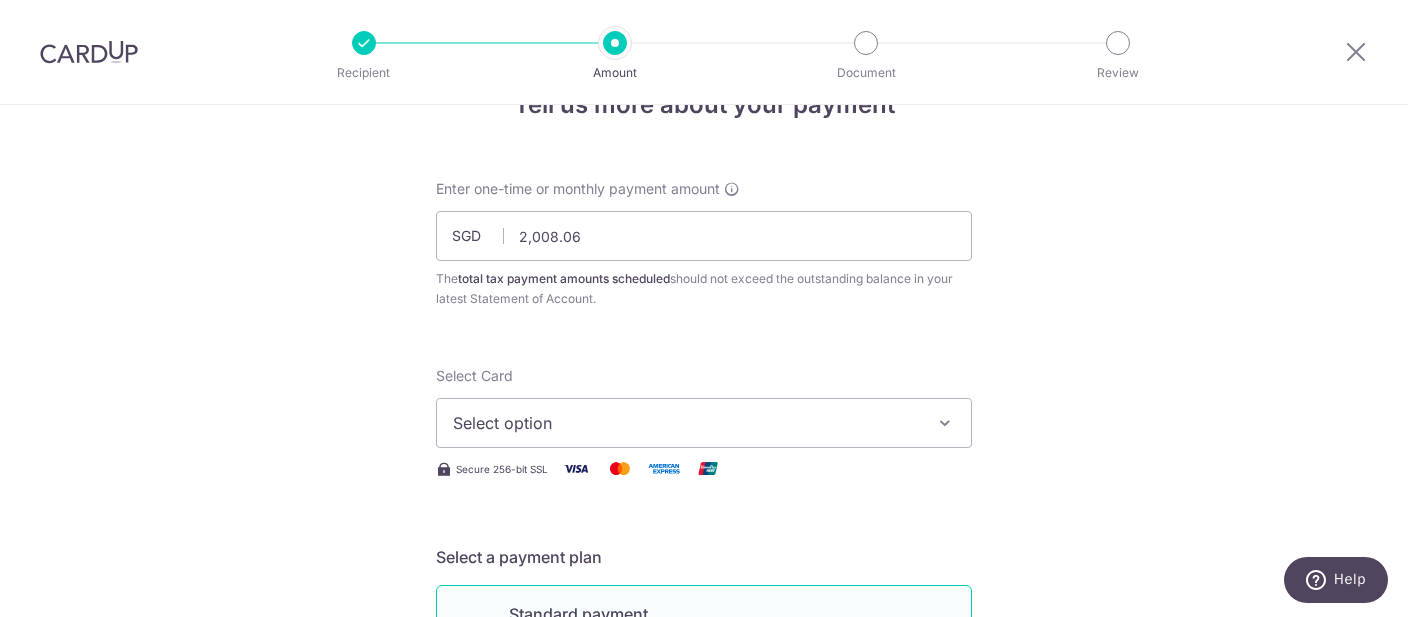 click on "Tell us more about your payment
Enter one-time or monthly payment amount
SGD
2,008.06
2008.06
The  total tax payment amounts scheduled  should not exceed the outstanding balance in your latest Statement of Account.
Select Card
Select option
Add credit card
Your Cards
**** 9774
Secure 256-bit SSL
Text" at bounding box center (704, 975) 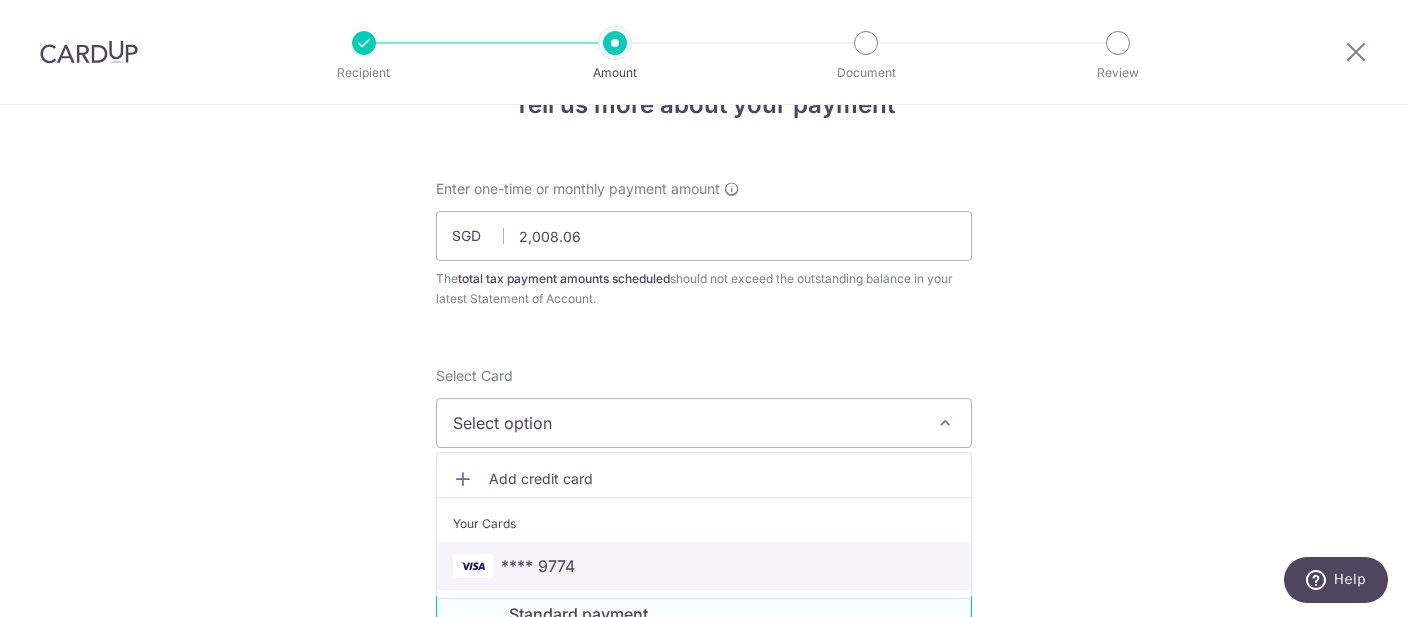 click on "**** 9774" at bounding box center [704, 566] 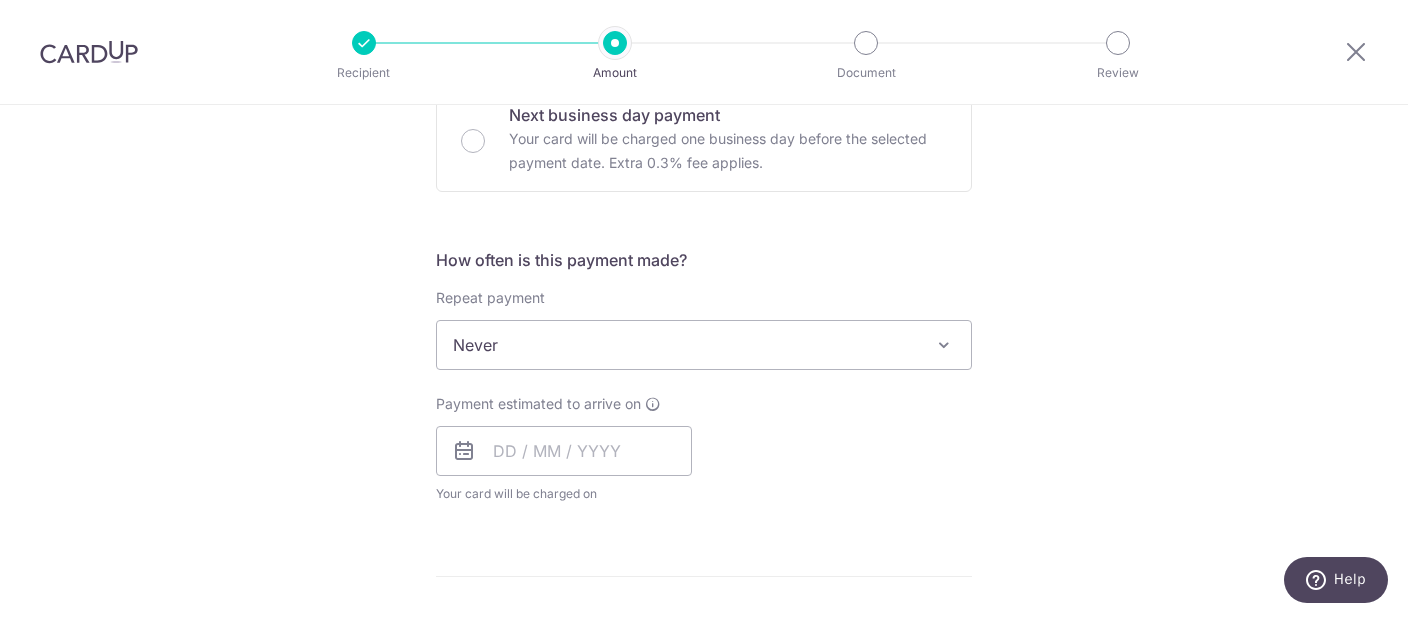 scroll, scrollTop: 683, scrollLeft: 0, axis: vertical 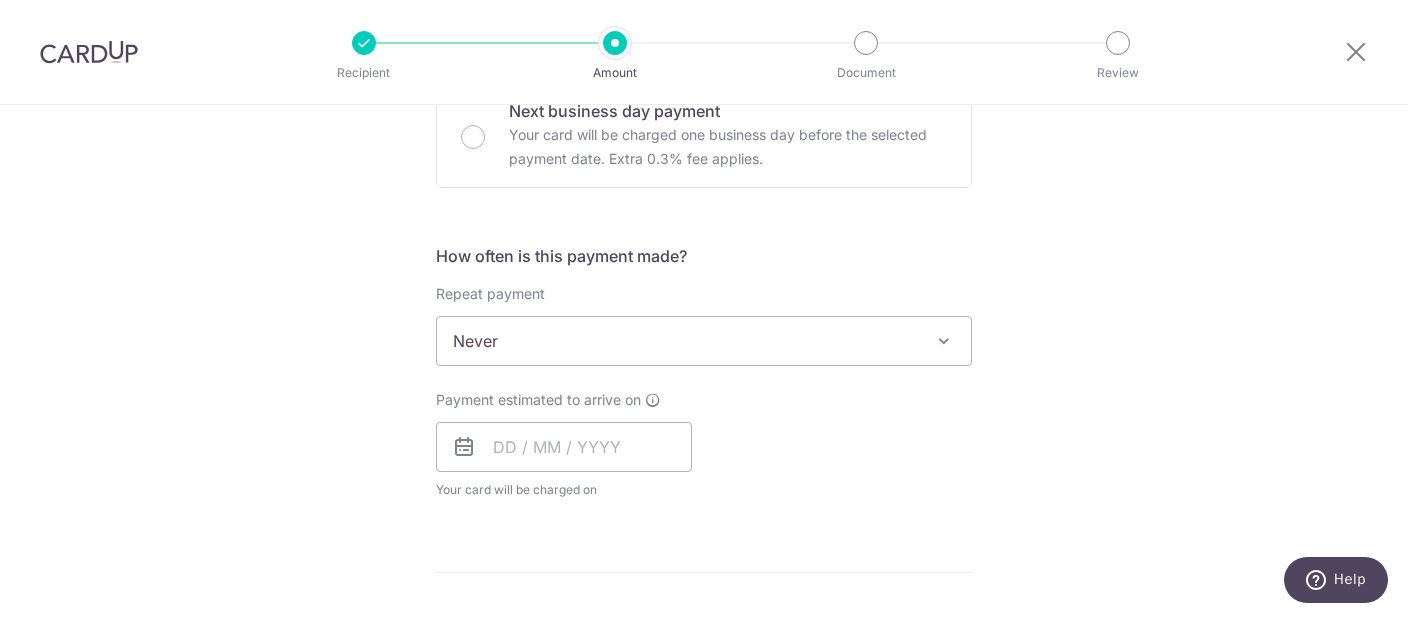 click at bounding box center (944, 341) 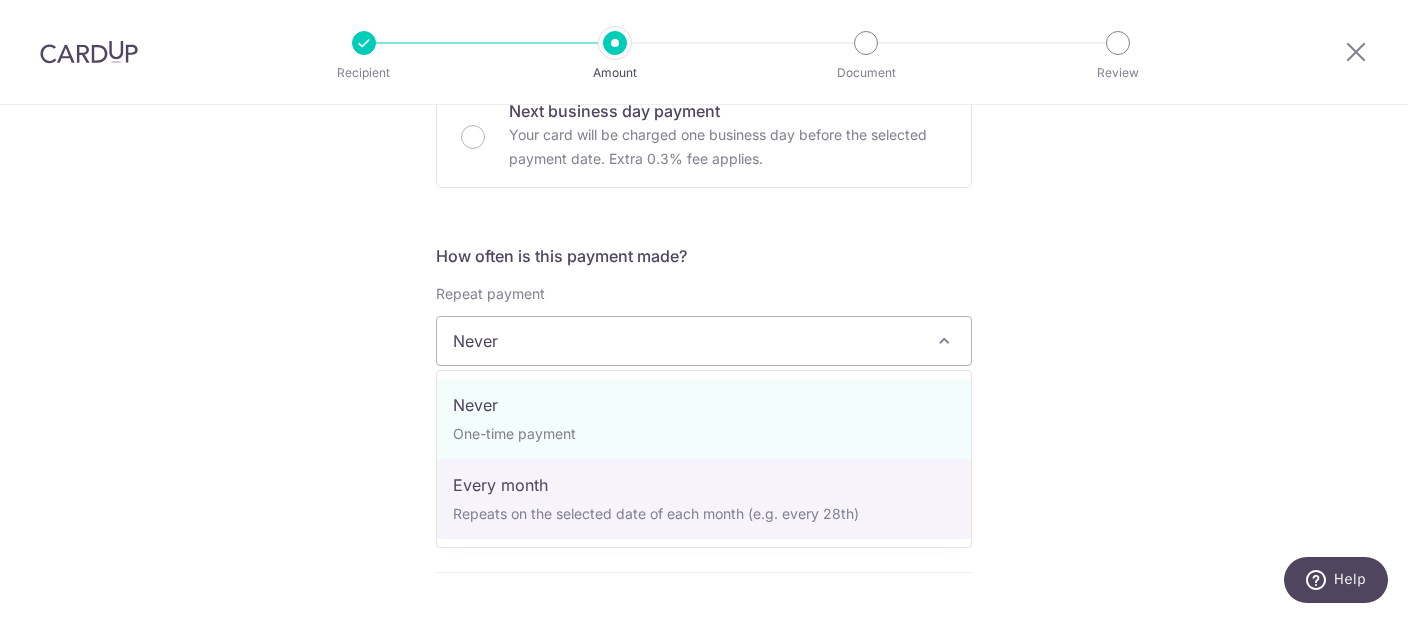 select on "3" 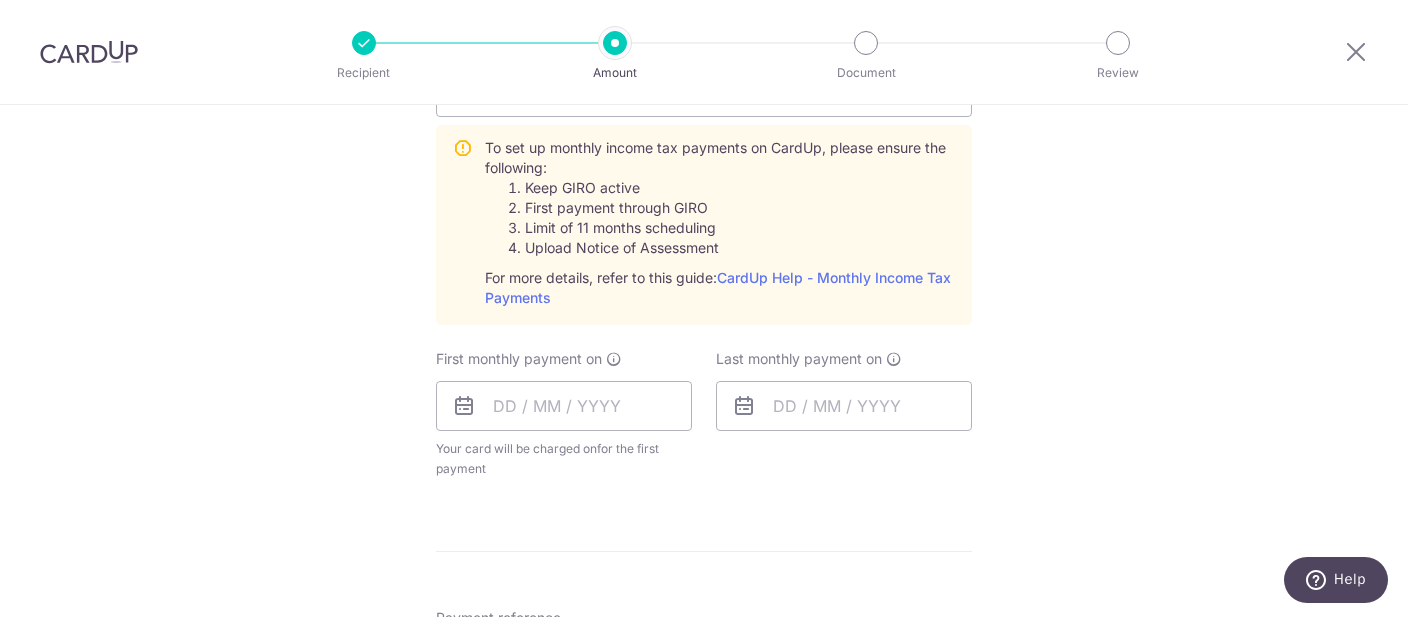 scroll, scrollTop: 933, scrollLeft: 0, axis: vertical 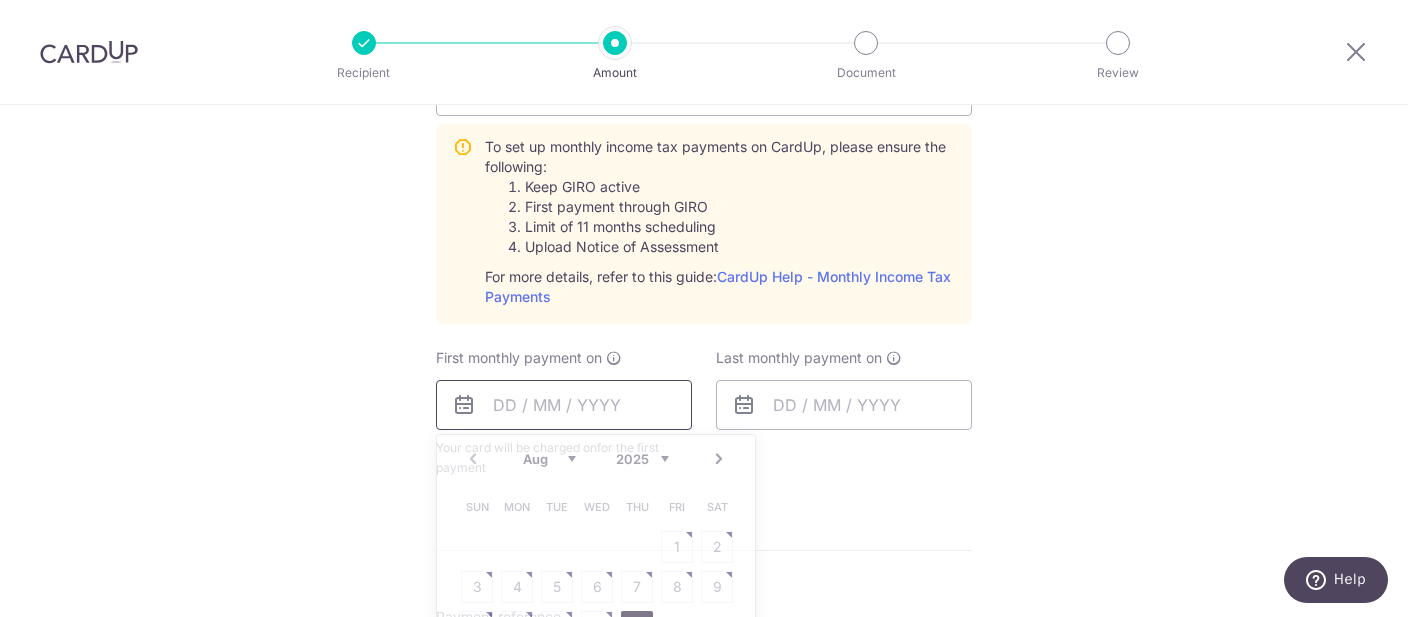click at bounding box center [564, 405] 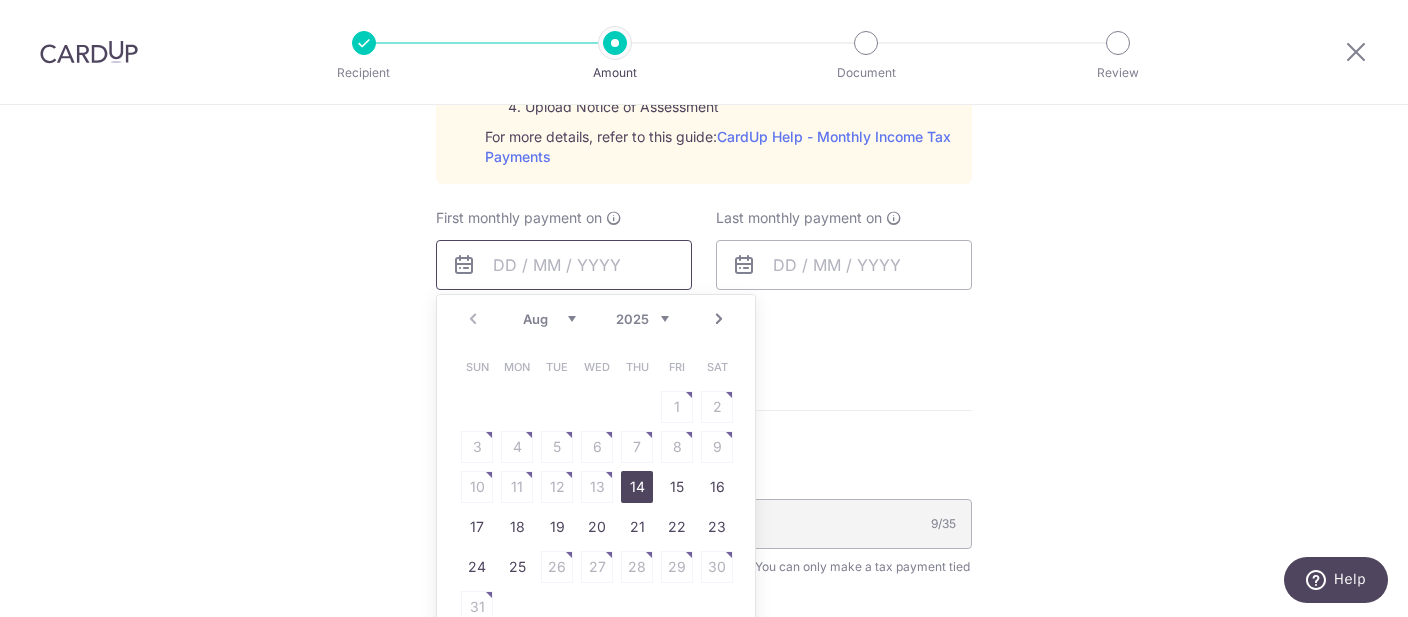 scroll, scrollTop: 1078, scrollLeft: 0, axis: vertical 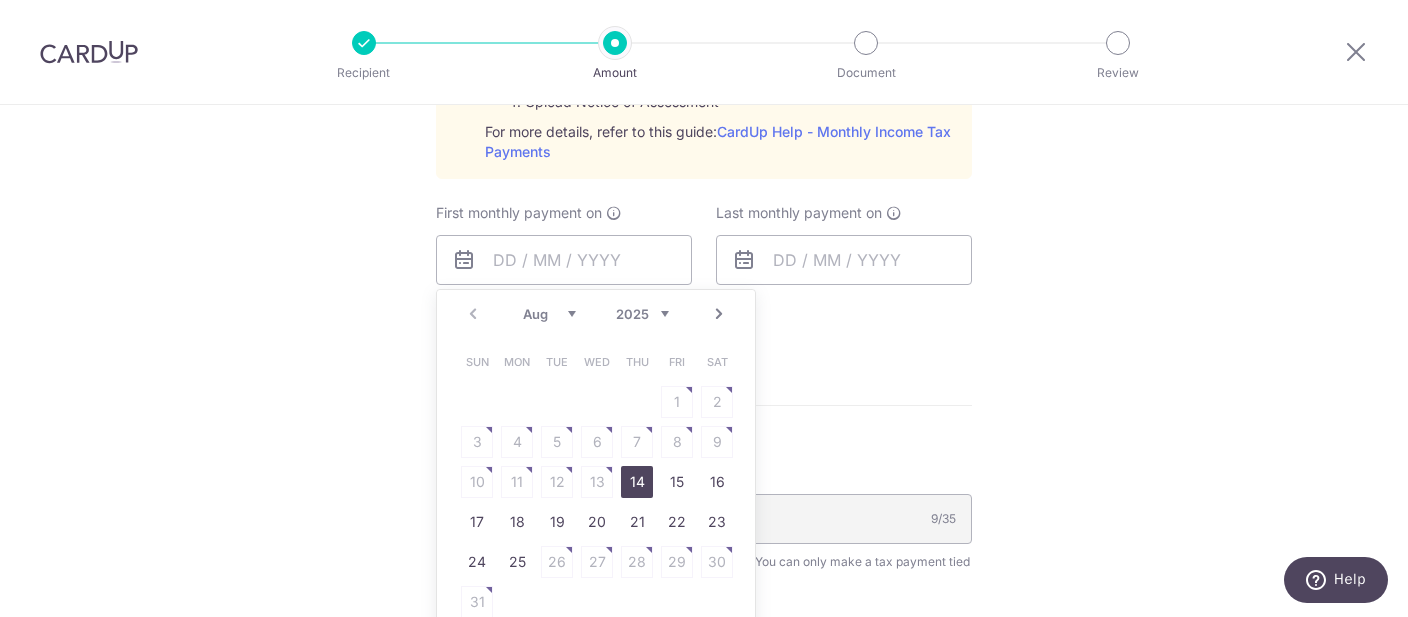 click on "Next" at bounding box center (719, 314) 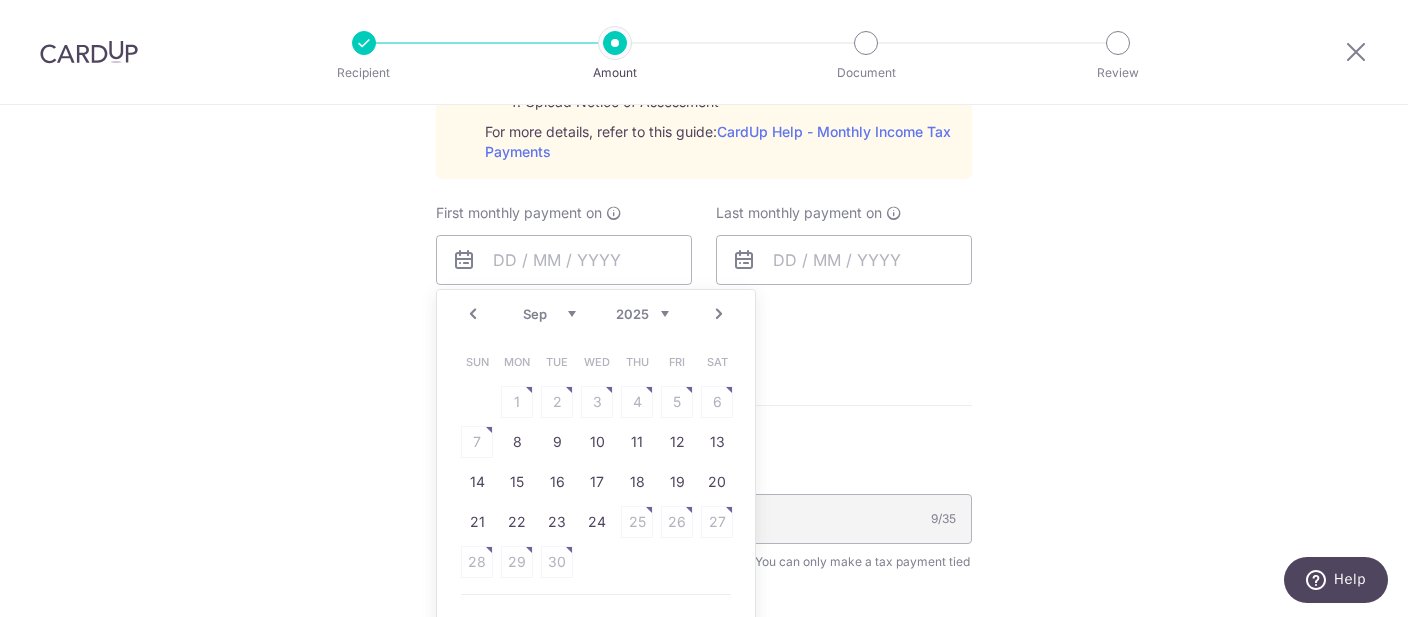 click on "Next" at bounding box center [719, 314] 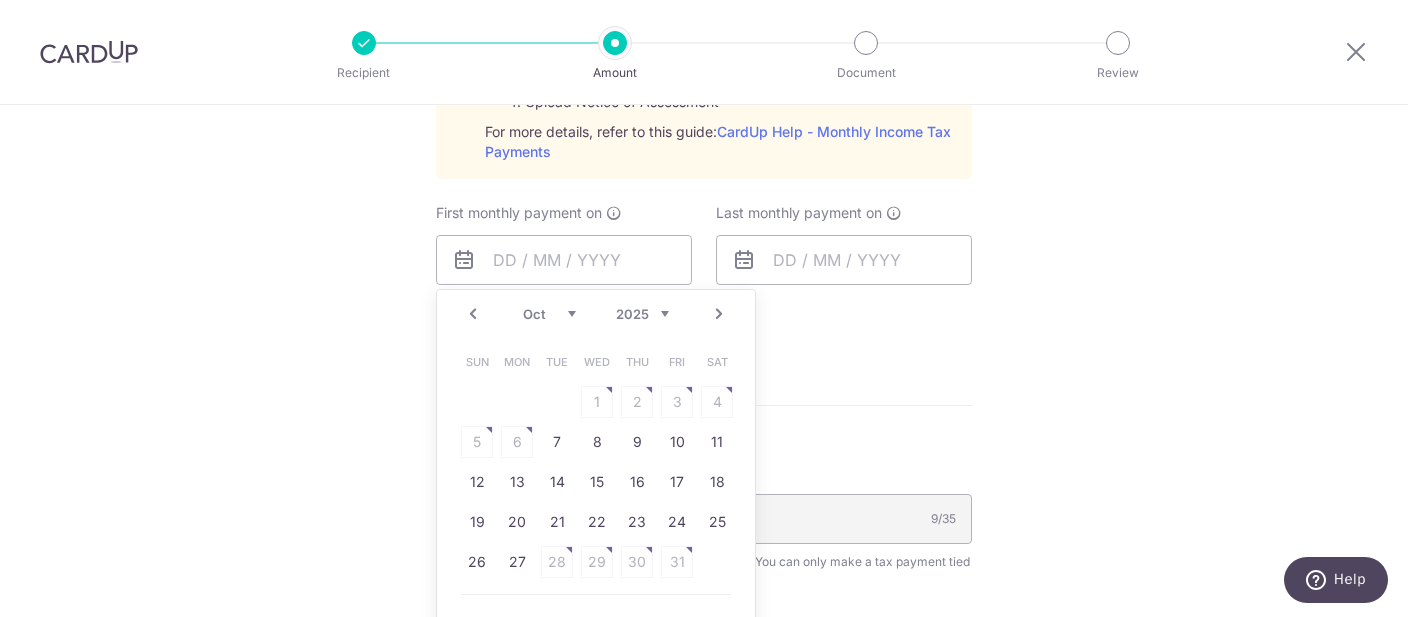 click on "Prev" at bounding box center [473, 314] 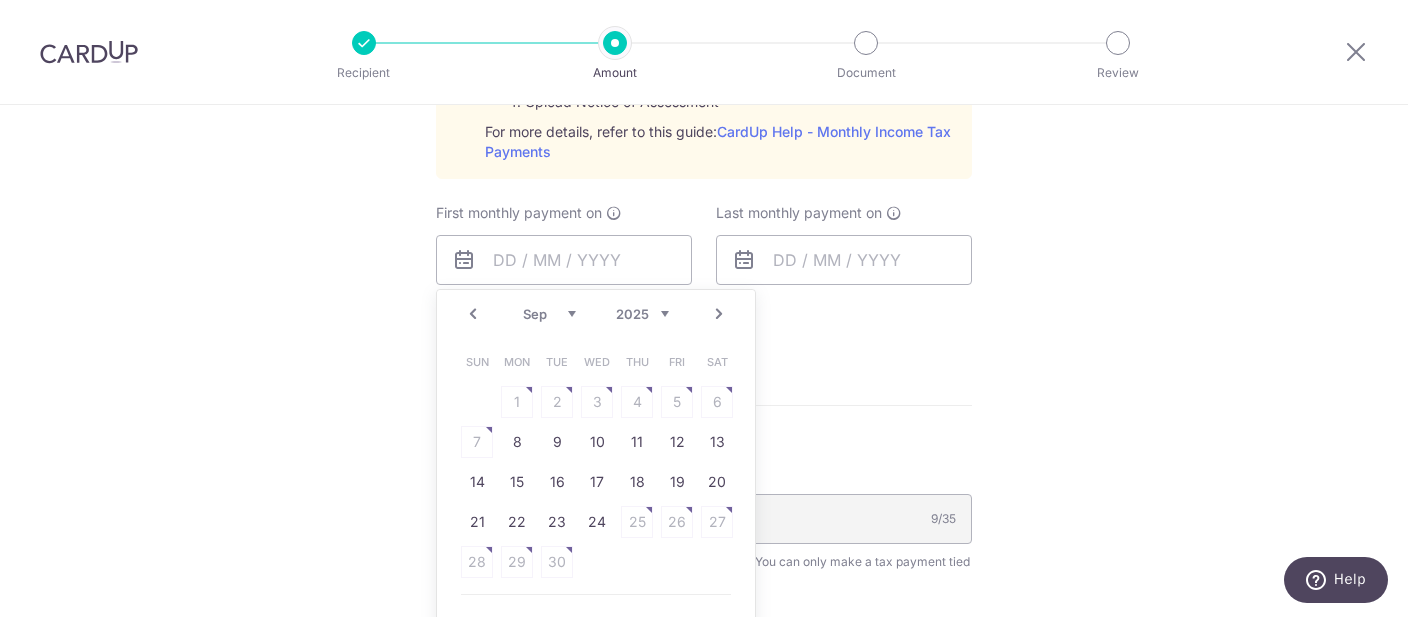 click on "Prev" at bounding box center (473, 314) 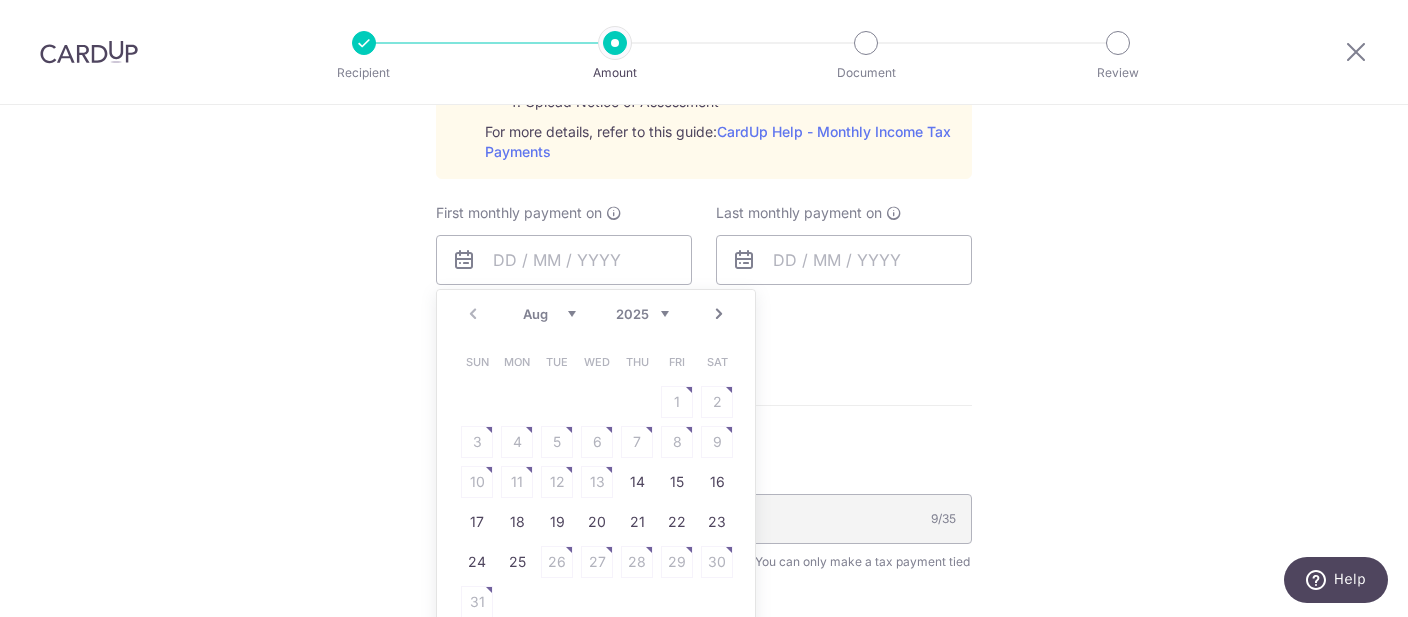 click on "Next" at bounding box center [719, 314] 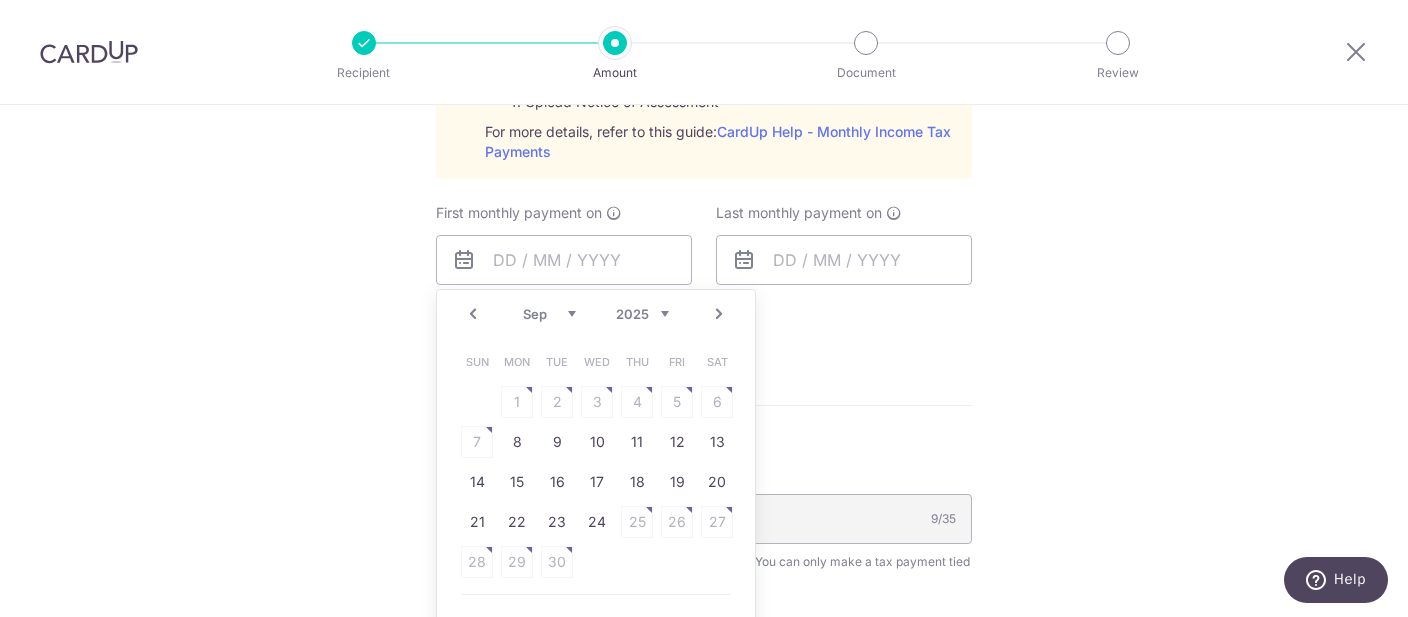 click on "Prev" at bounding box center [473, 314] 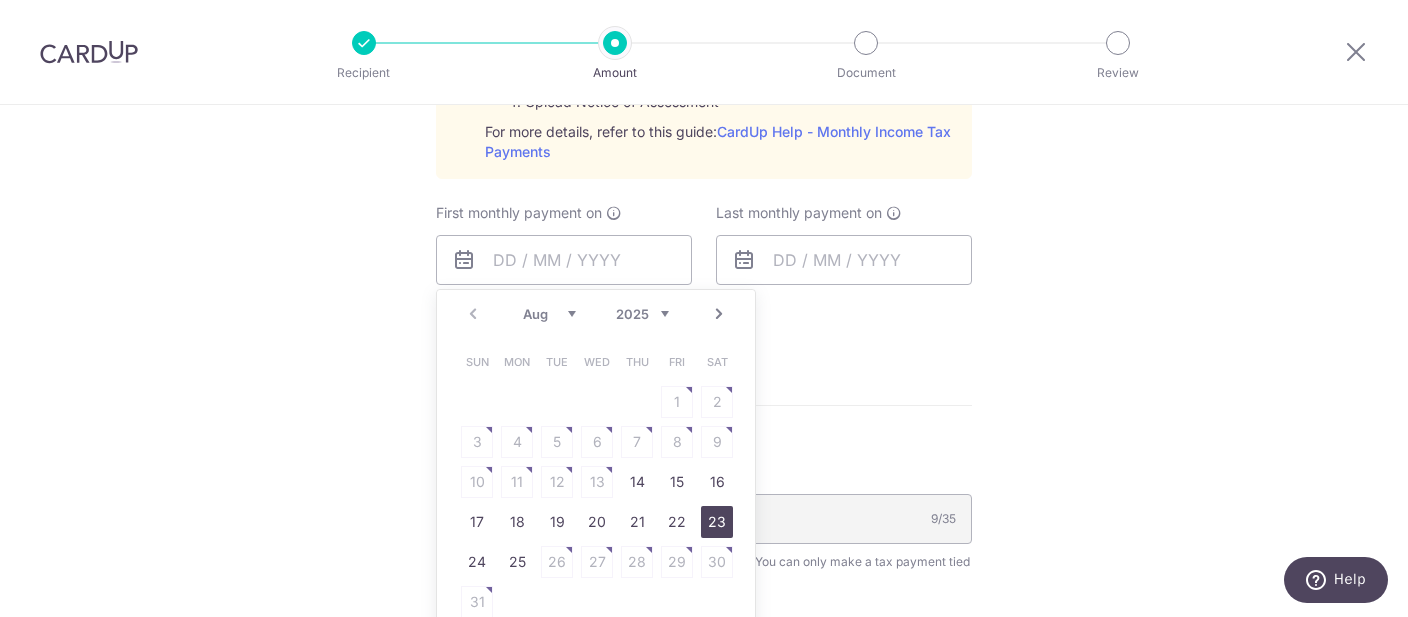 click on "23" at bounding box center (717, 522) 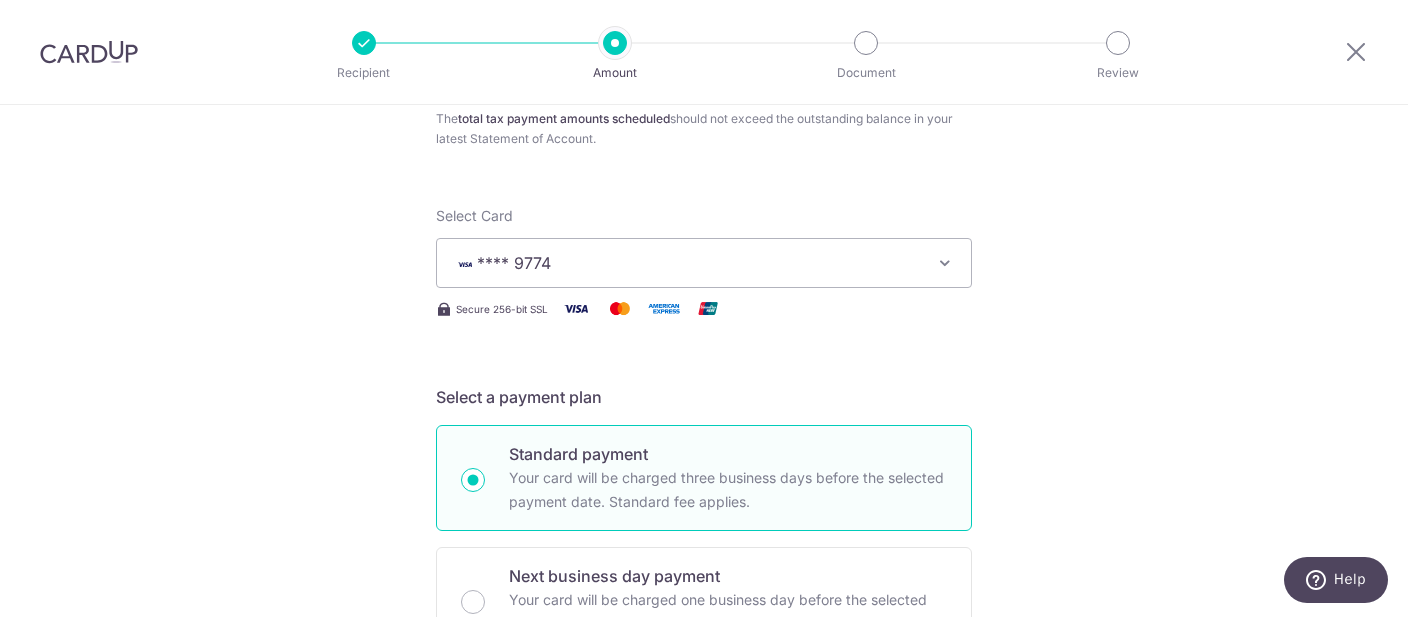 scroll, scrollTop: 213, scrollLeft: 0, axis: vertical 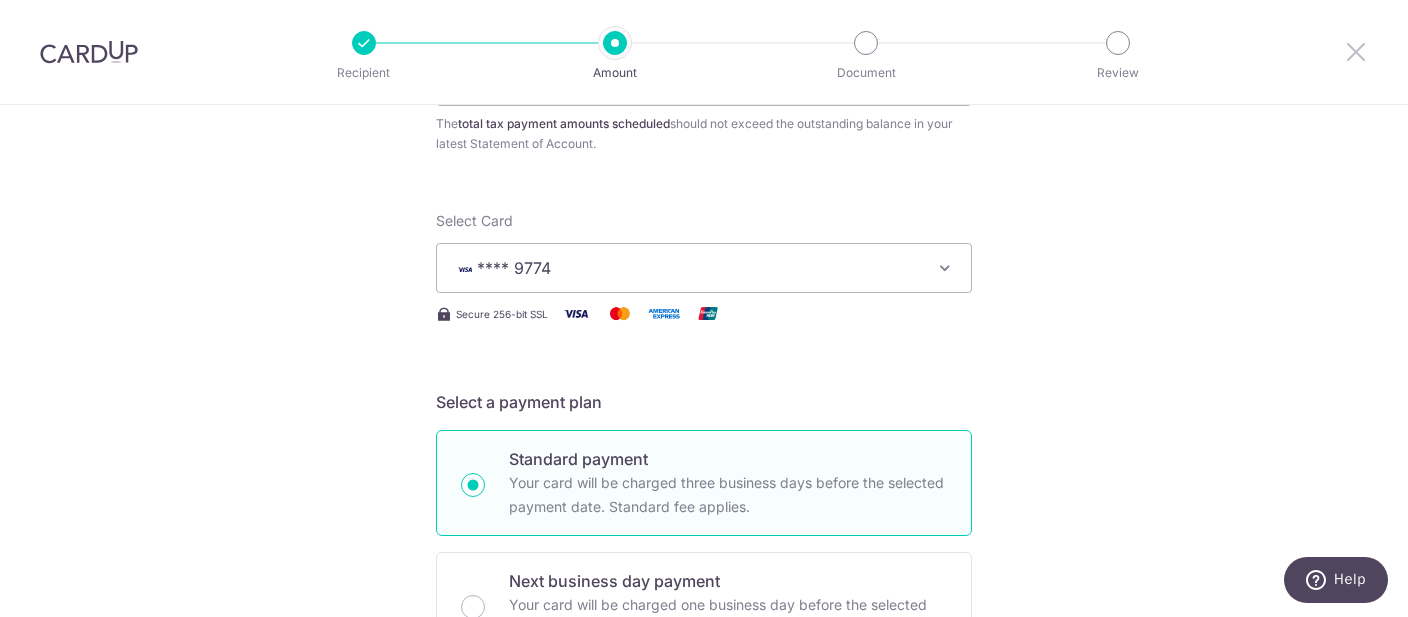 click at bounding box center [1356, 51] 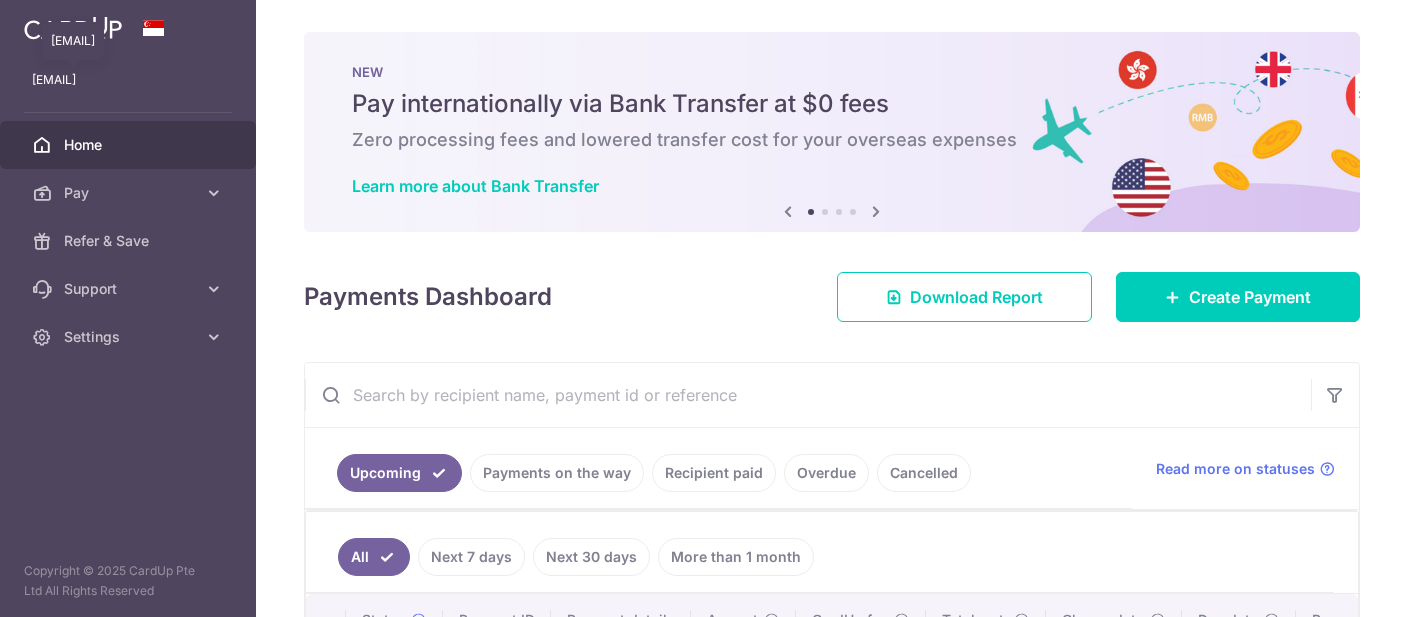 click on "peggysantosa@yahoo.com" at bounding box center [128, 80] 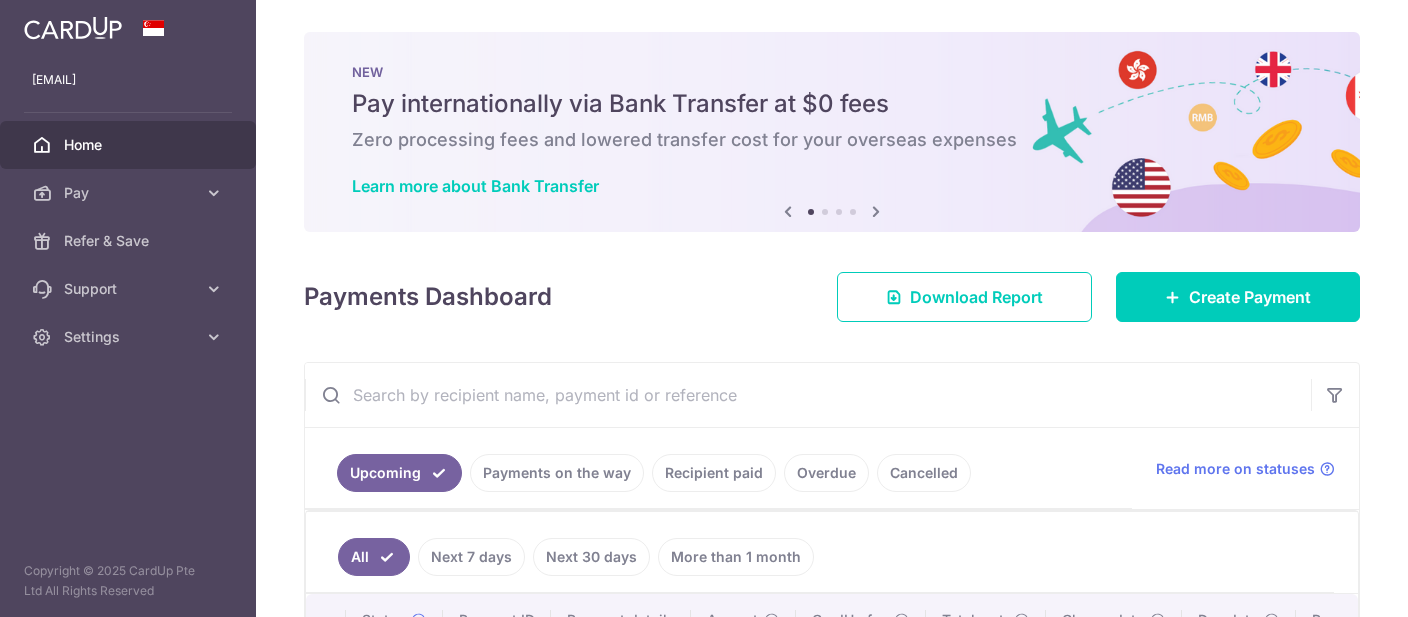 click on "Home" at bounding box center [130, 145] 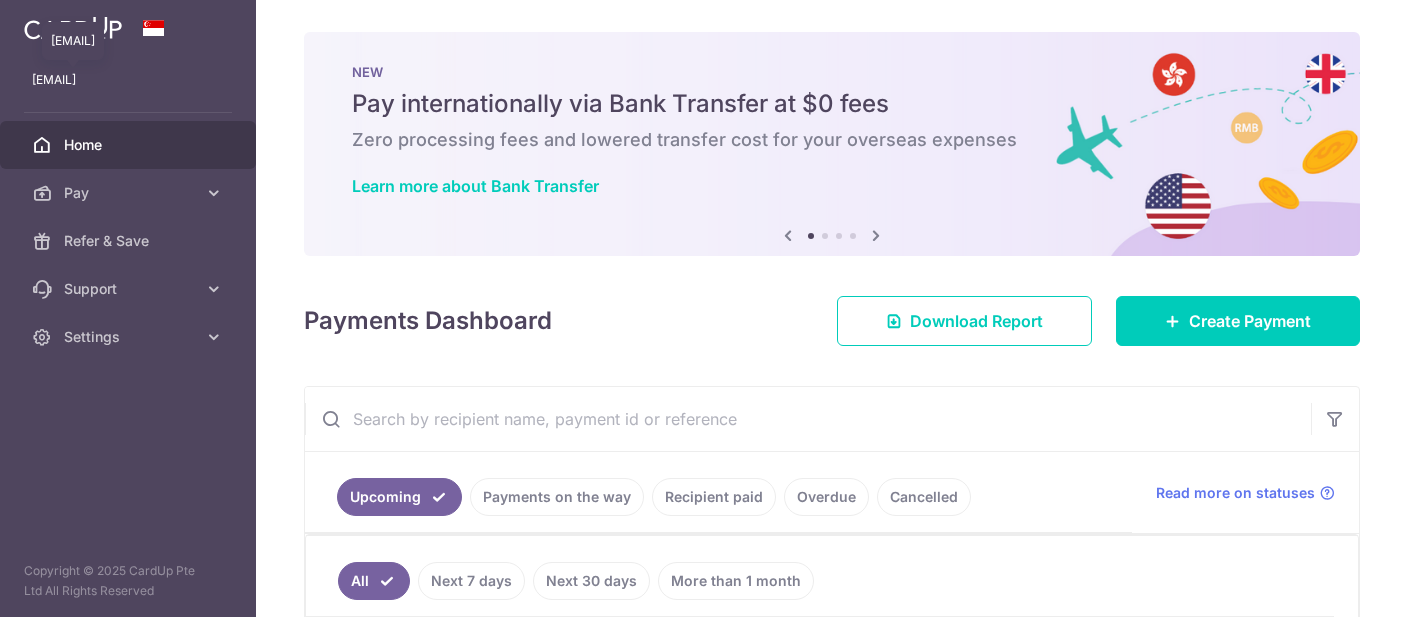 scroll, scrollTop: 0, scrollLeft: 0, axis: both 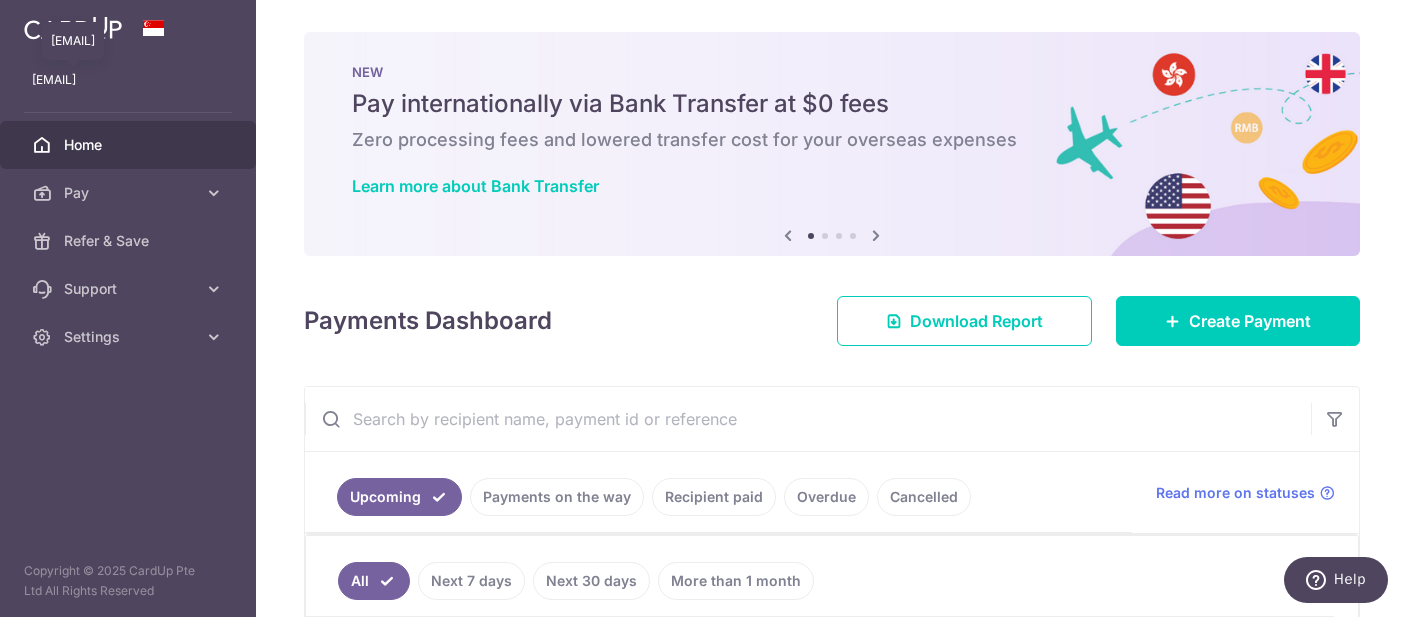 click on "[EMAIL]" at bounding box center [128, 80] 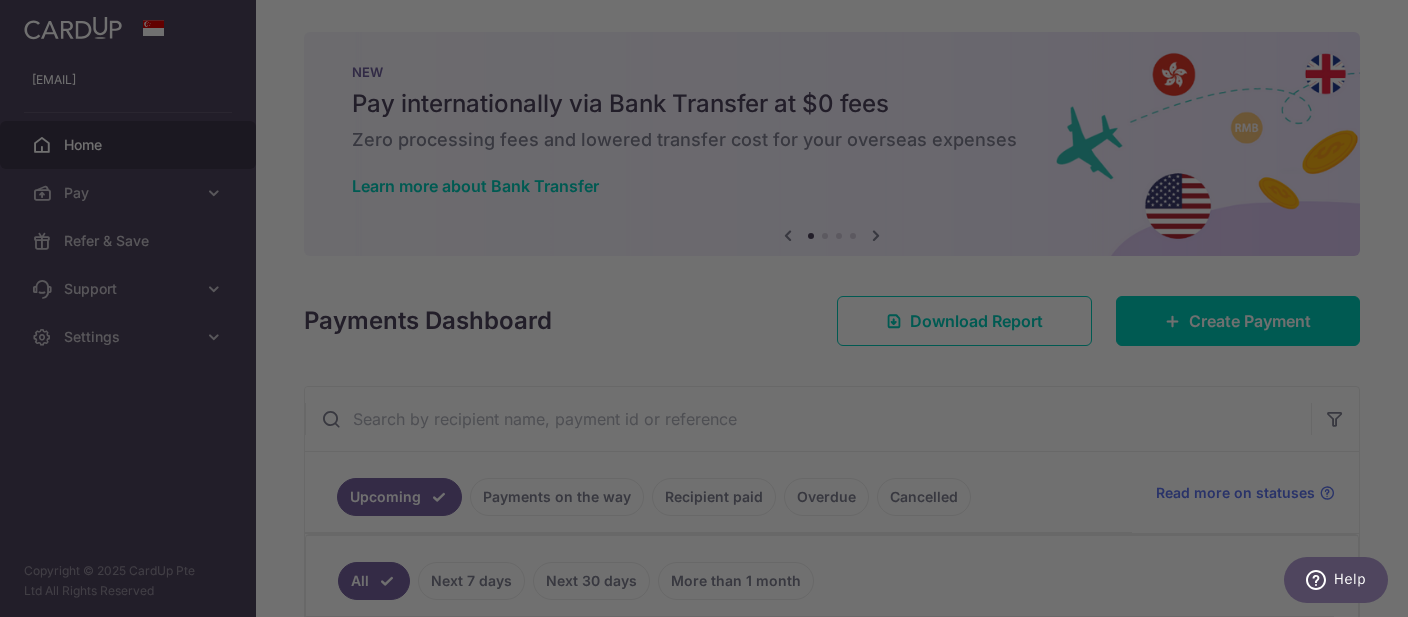 click at bounding box center [711, 311] 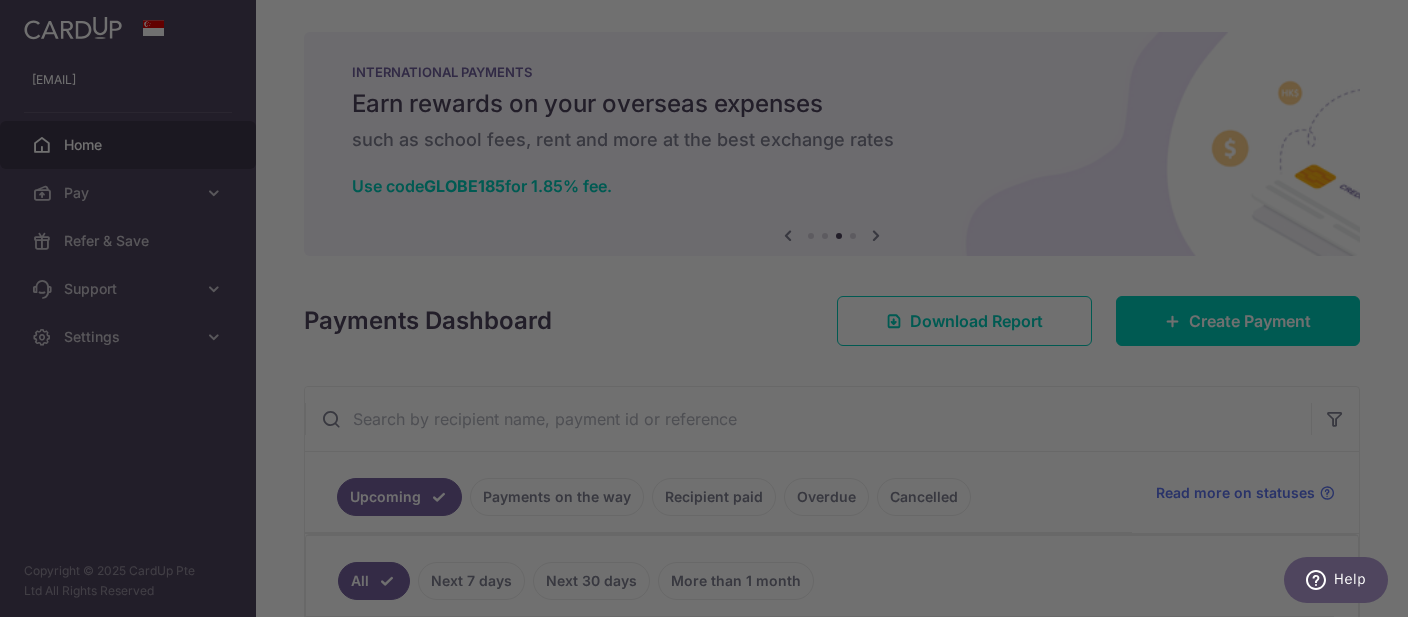 click at bounding box center [711, 311] 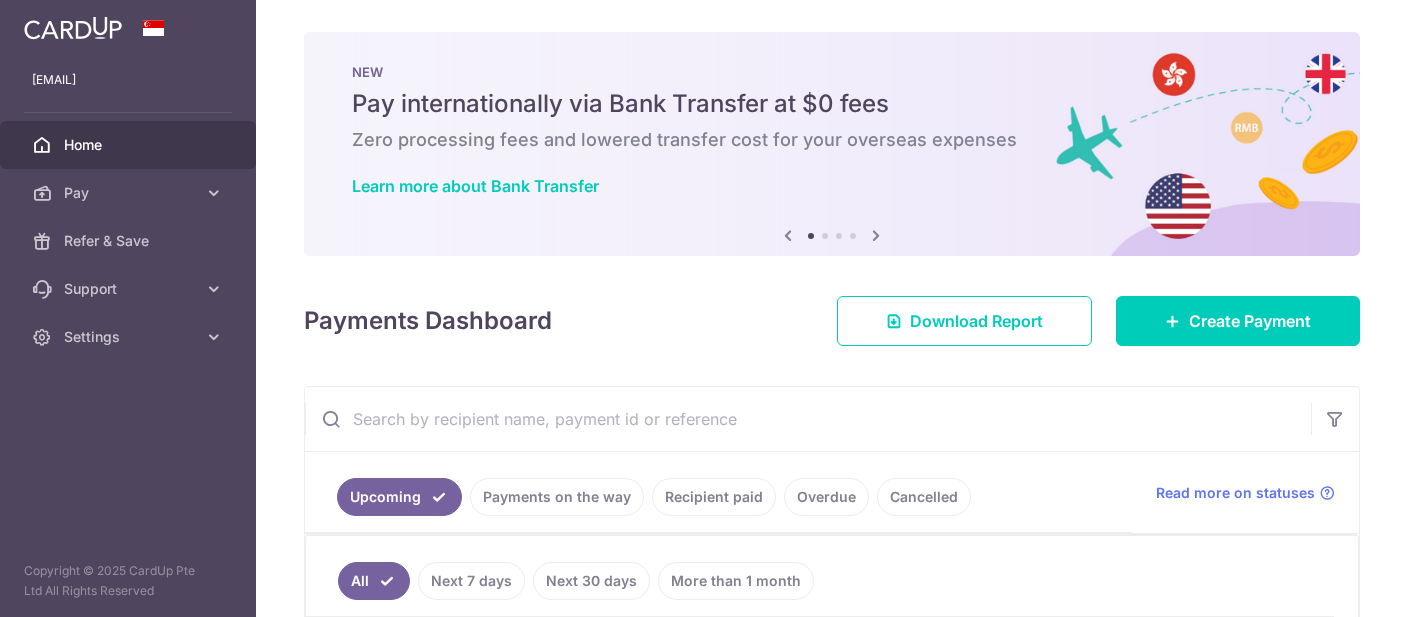 scroll, scrollTop: 0, scrollLeft: 0, axis: both 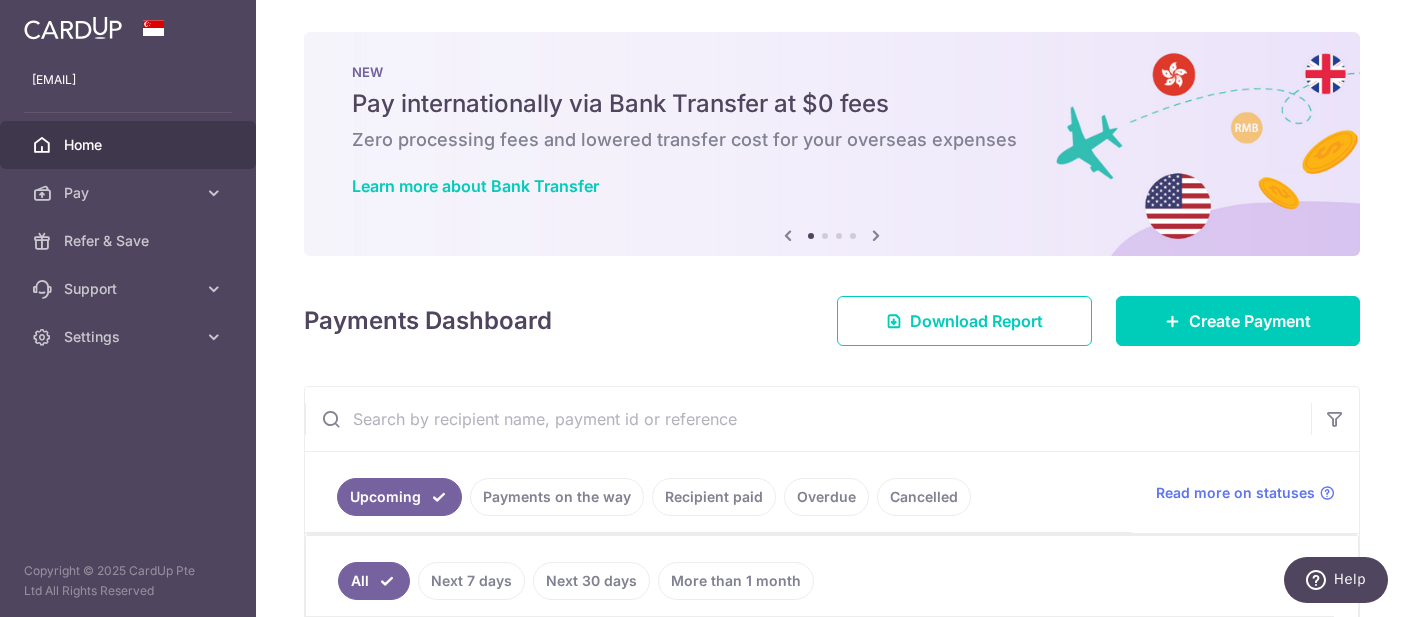 click at bounding box center (876, 235) 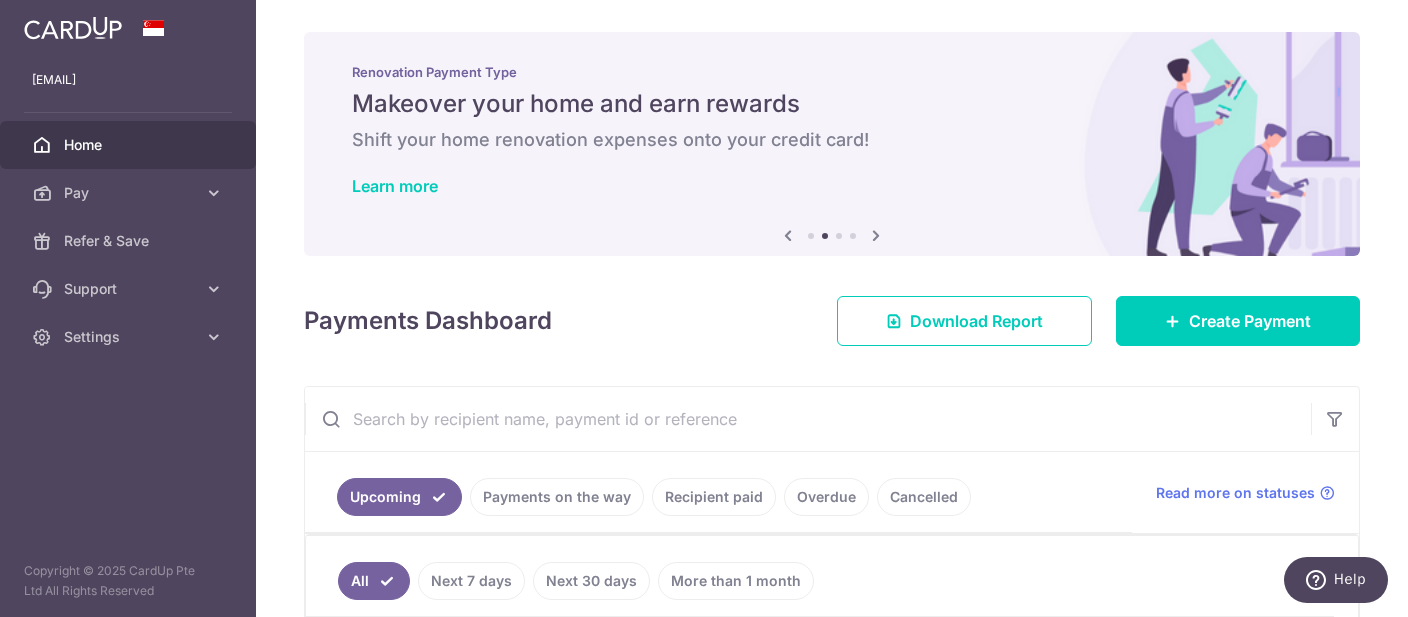 click at bounding box center [876, 235] 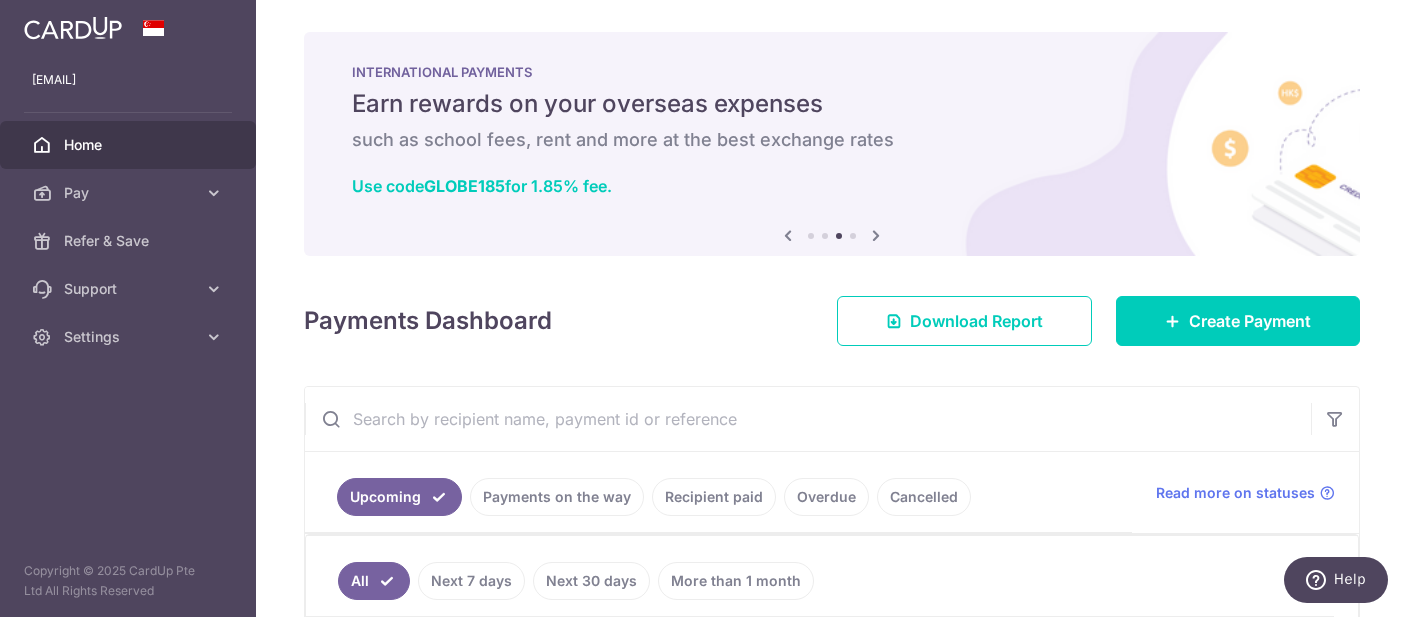 click at bounding box center [876, 235] 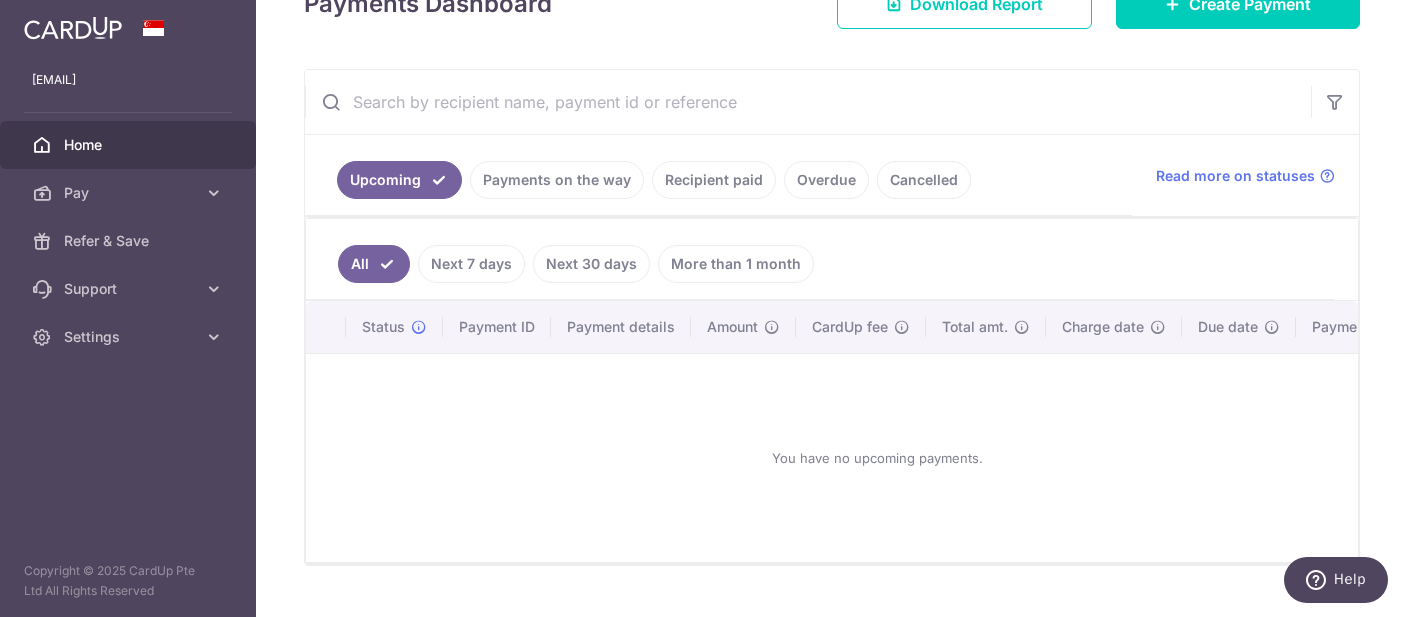scroll, scrollTop: 360, scrollLeft: 0, axis: vertical 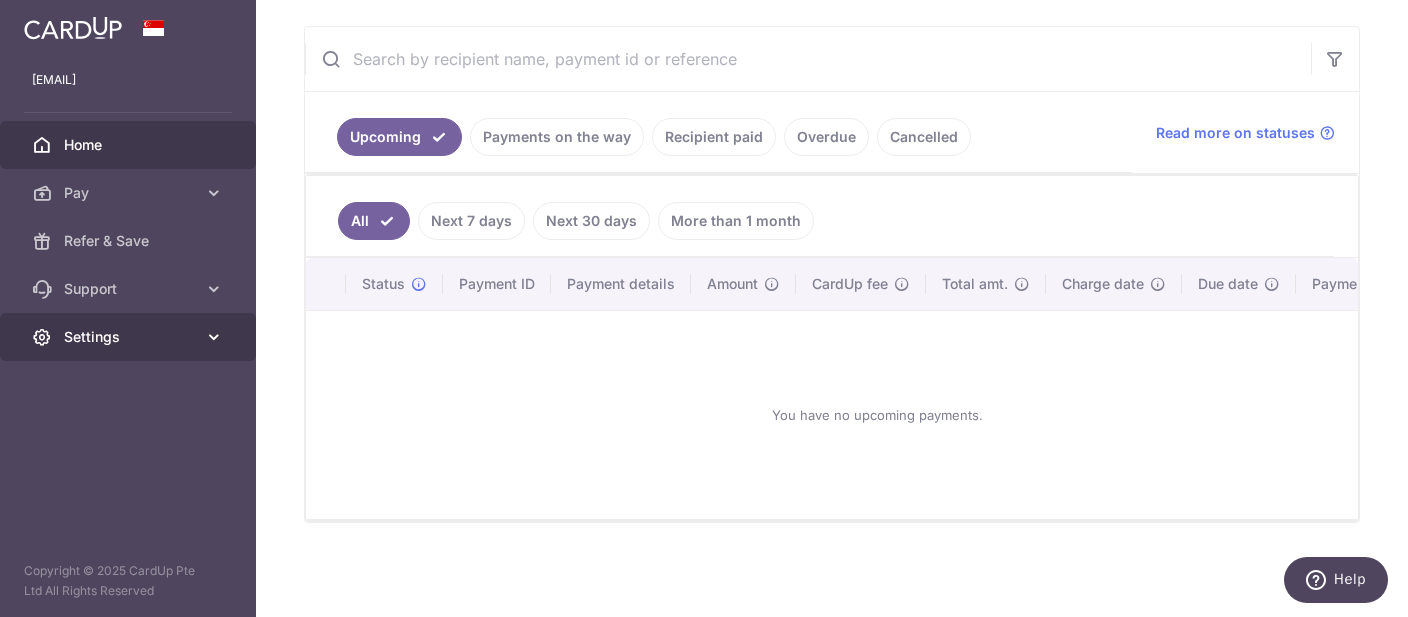 click at bounding box center [214, 337] 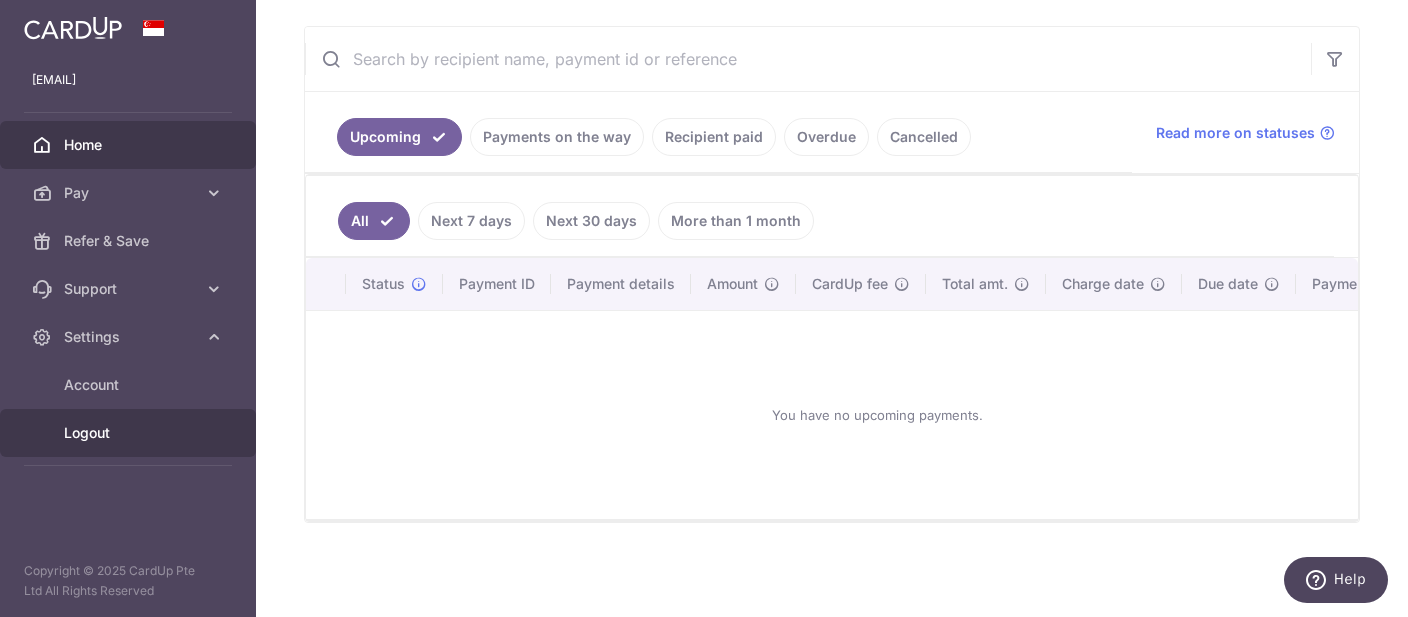 click on "Logout" at bounding box center (130, 433) 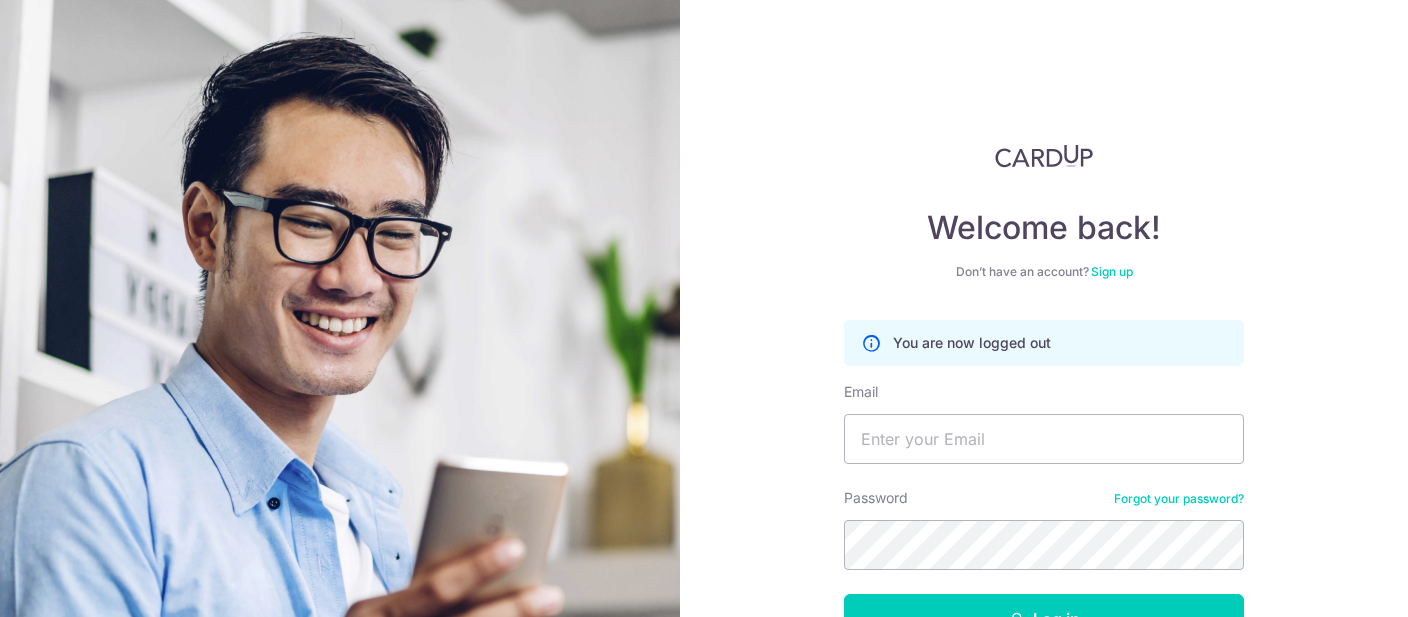 scroll, scrollTop: 0, scrollLeft: 0, axis: both 